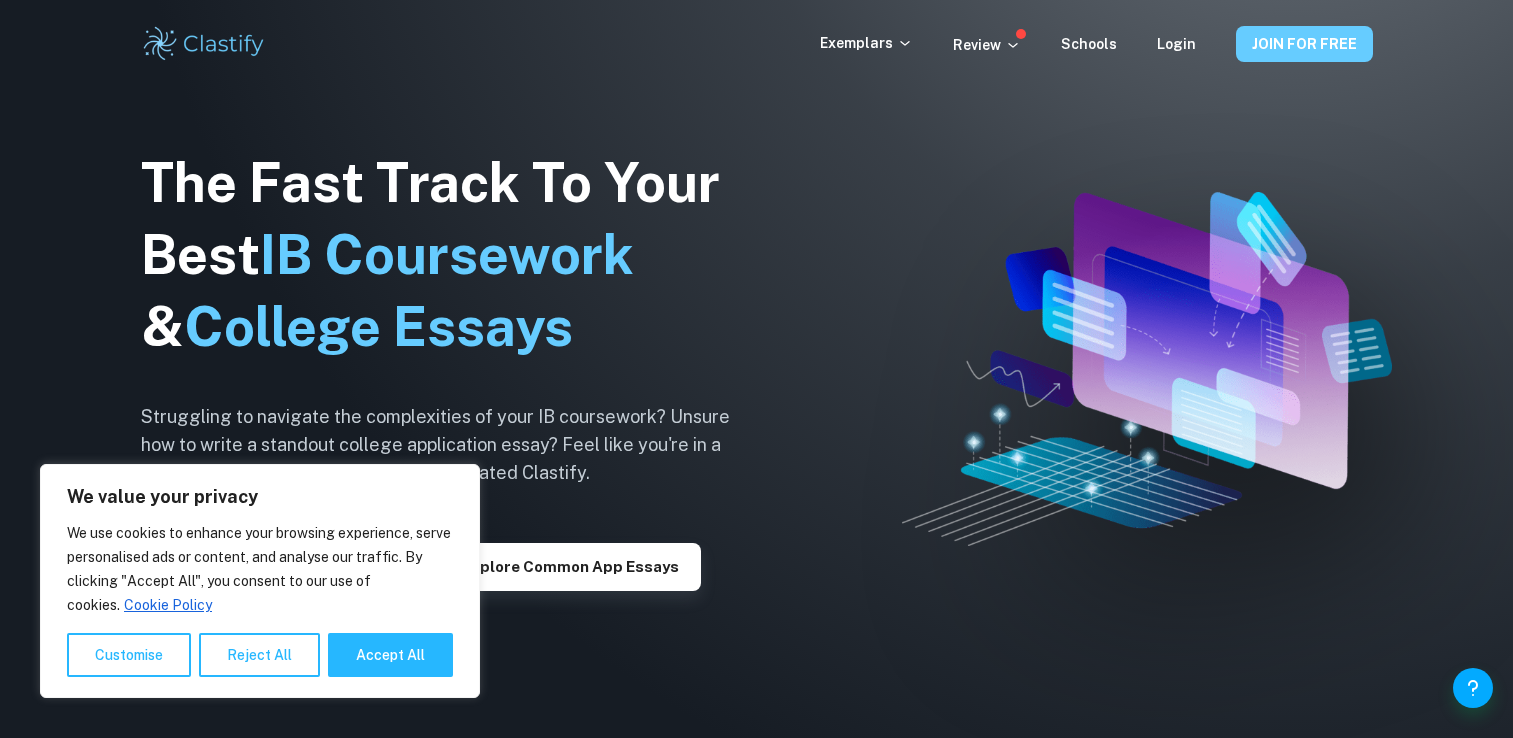 scroll, scrollTop: 0, scrollLeft: 0, axis: both 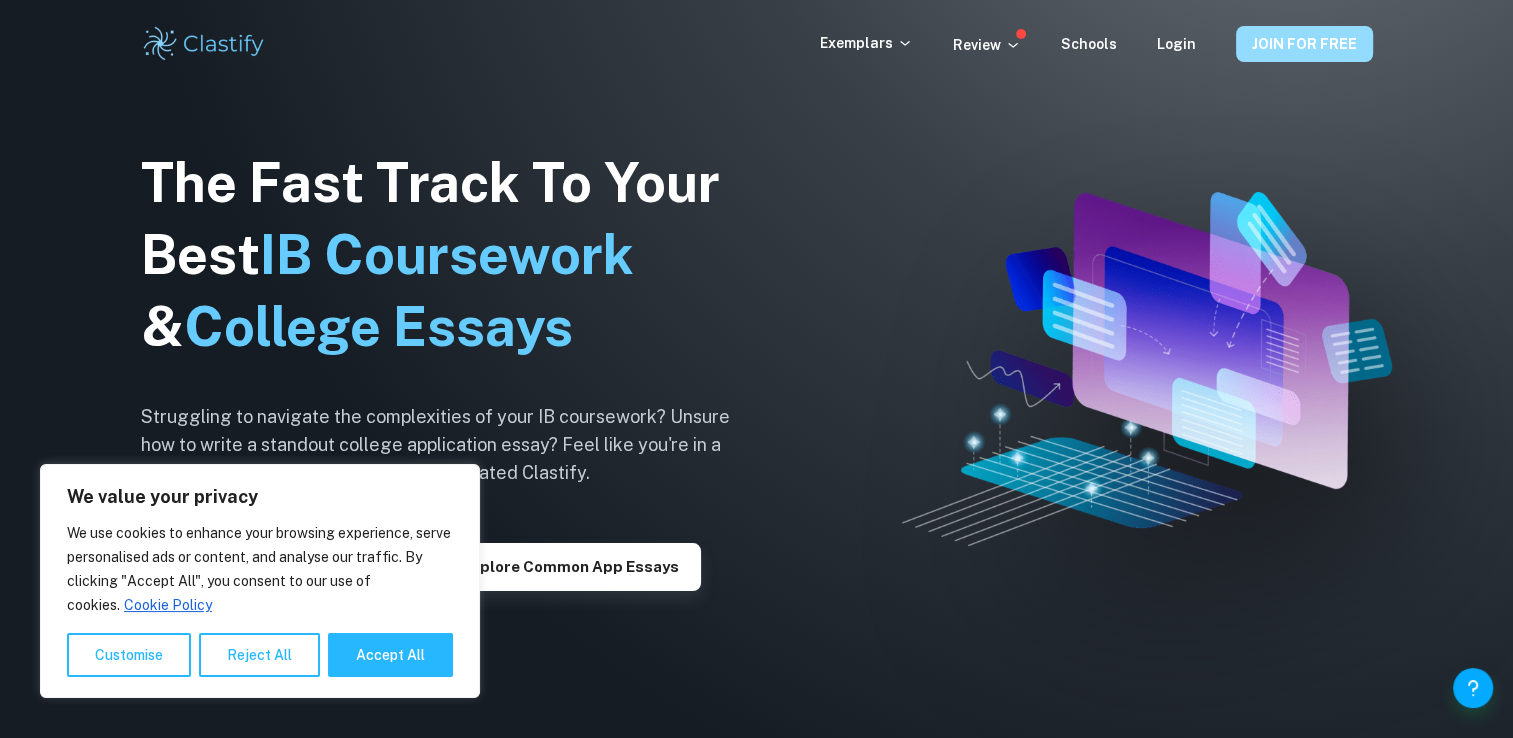 click on "JOIN FOR FREE" at bounding box center (1304, 44) 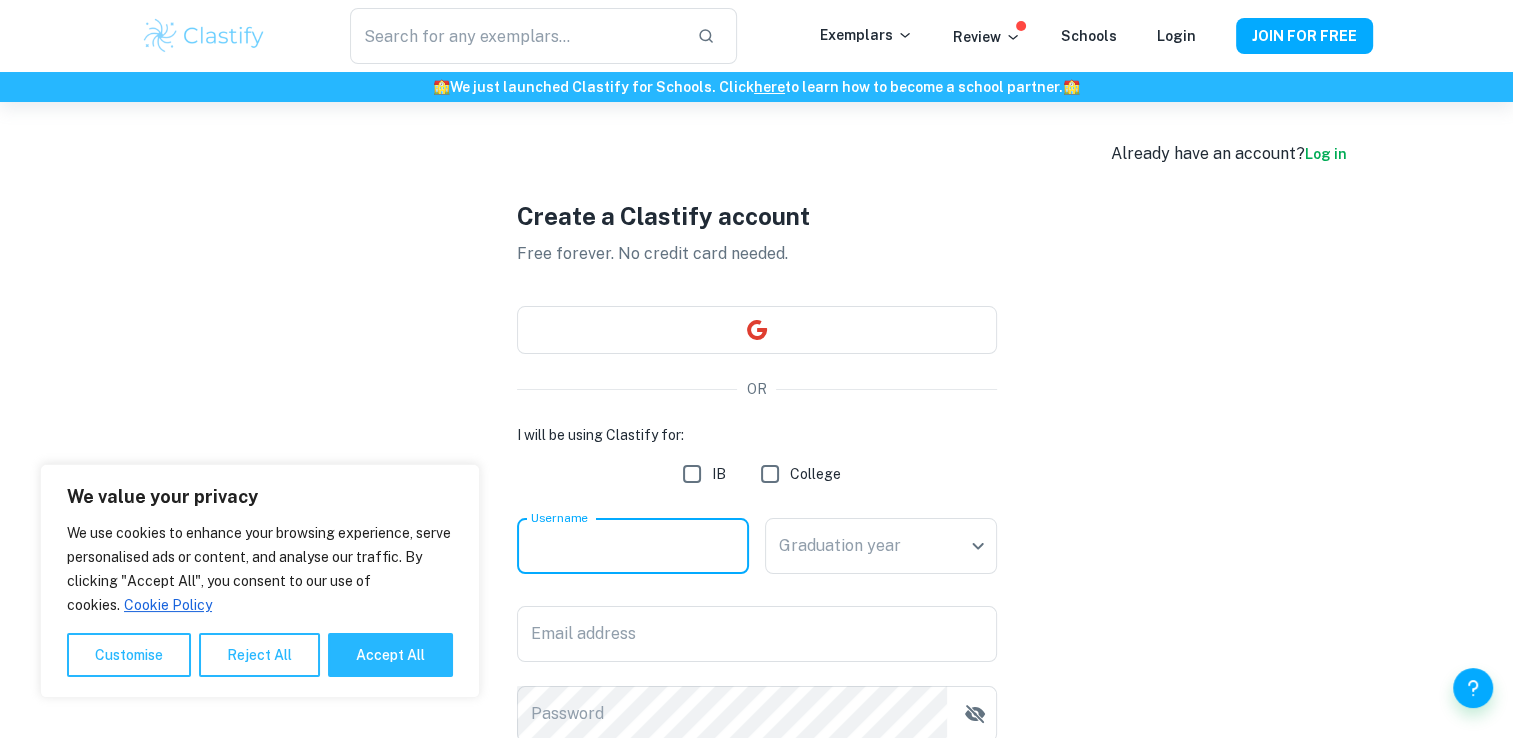 click on "Username" at bounding box center [633, 546] 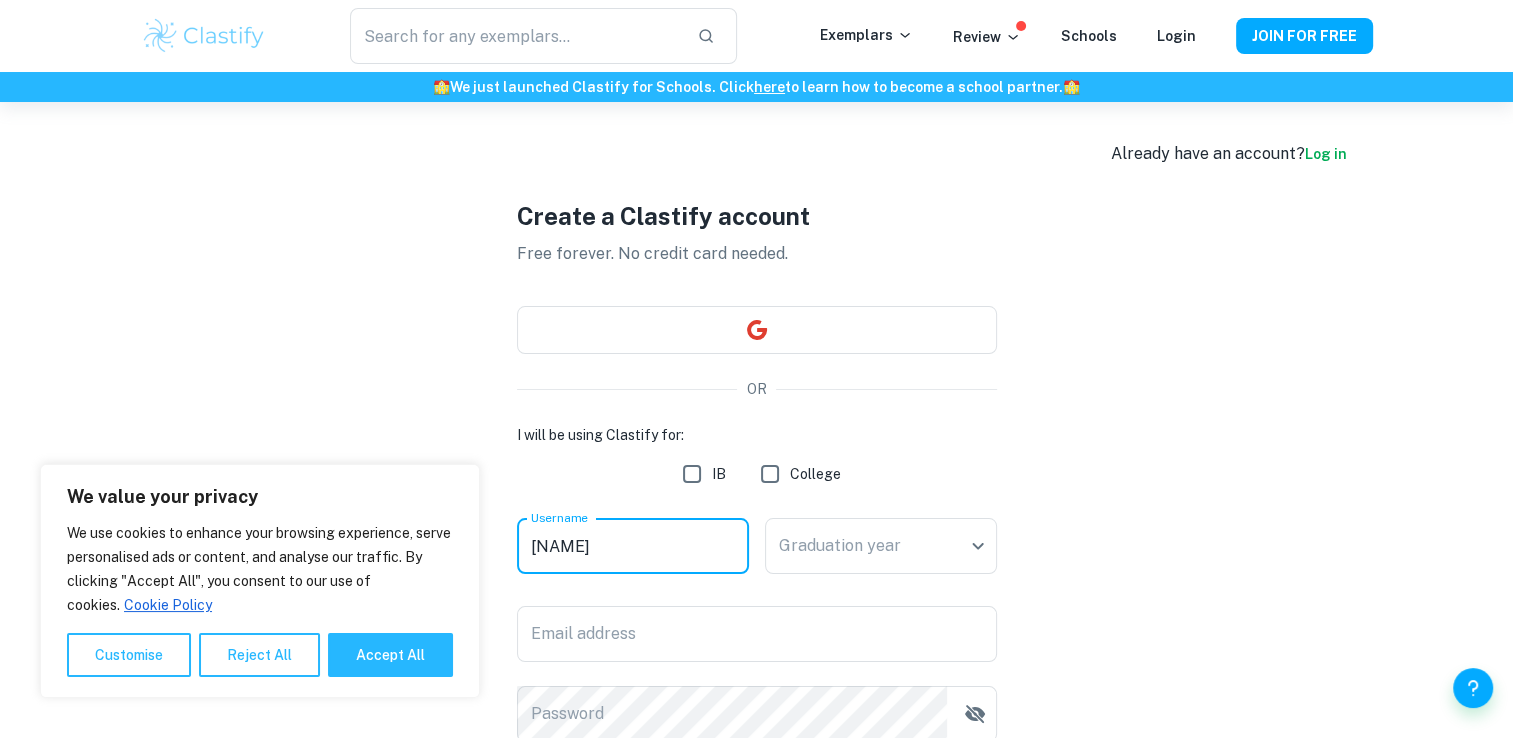 type on "anu" 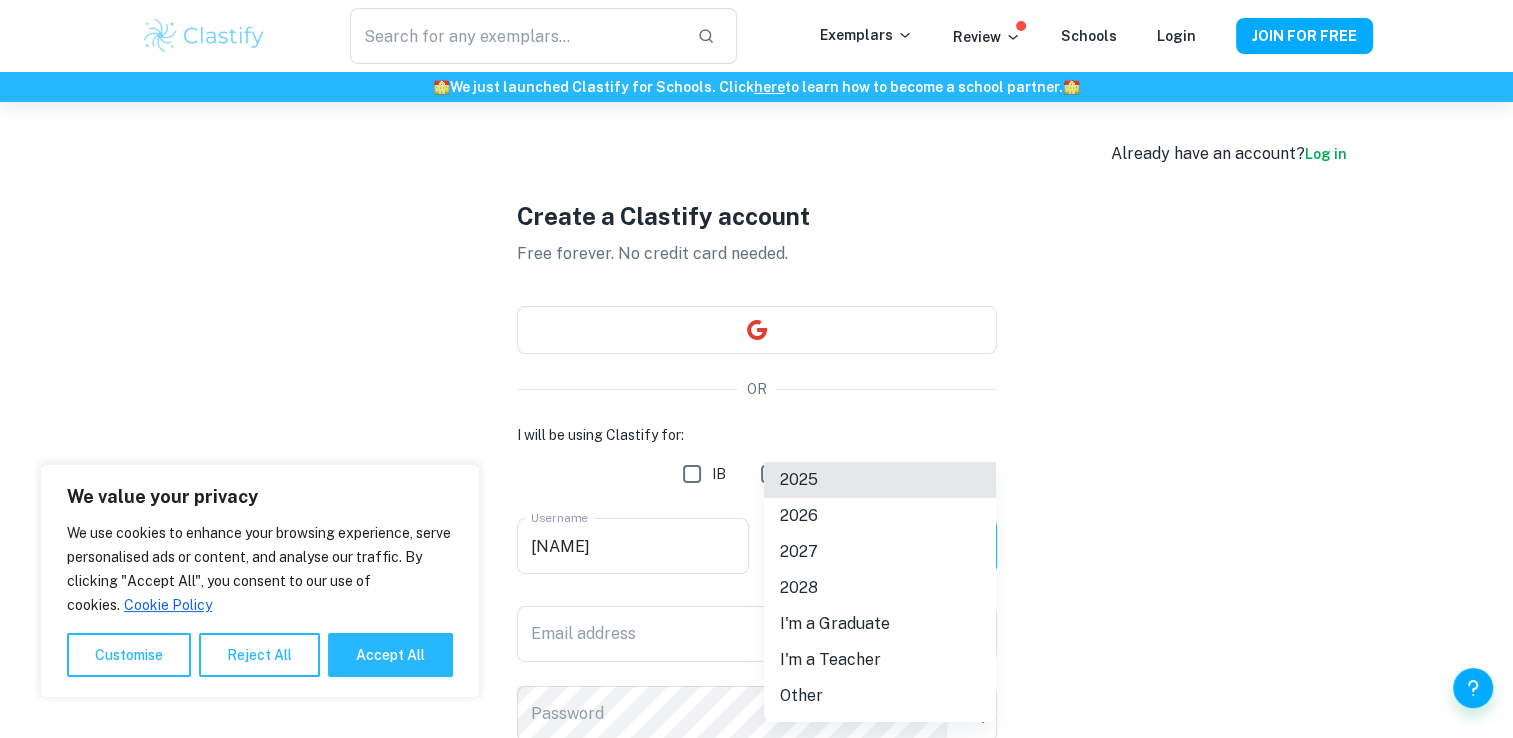click on "We value your privacy We use cookies to enhance your browsing experience, serve personalised ads or content, and analyse our traffic. By clicking "Accept All", you consent to our use of cookies.   Cookie Policy Customise   Reject All   Accept All   Customise Consent Preferences   We use cookies to help you navigate efficiently and perform certain functions. You will find detailed information about all cookies under each consent category below. The cookies that are categorised as "Necessary" are stored on your browser as they are essential for enabling the basic functionalities of the site. ...  Show more For more information on how Google's third-party cookies operate and handle your data, see:   Google Privacy Policy Necessary Always Active Necessary cookies are required to enable the basic features of this site, such as providing secure log-in or adjusting your consent preferences. These cookies do not store any personally identifiable data. Functional Analytics Performance Advertisement Uncategorised" at bounding box center [756, 471] 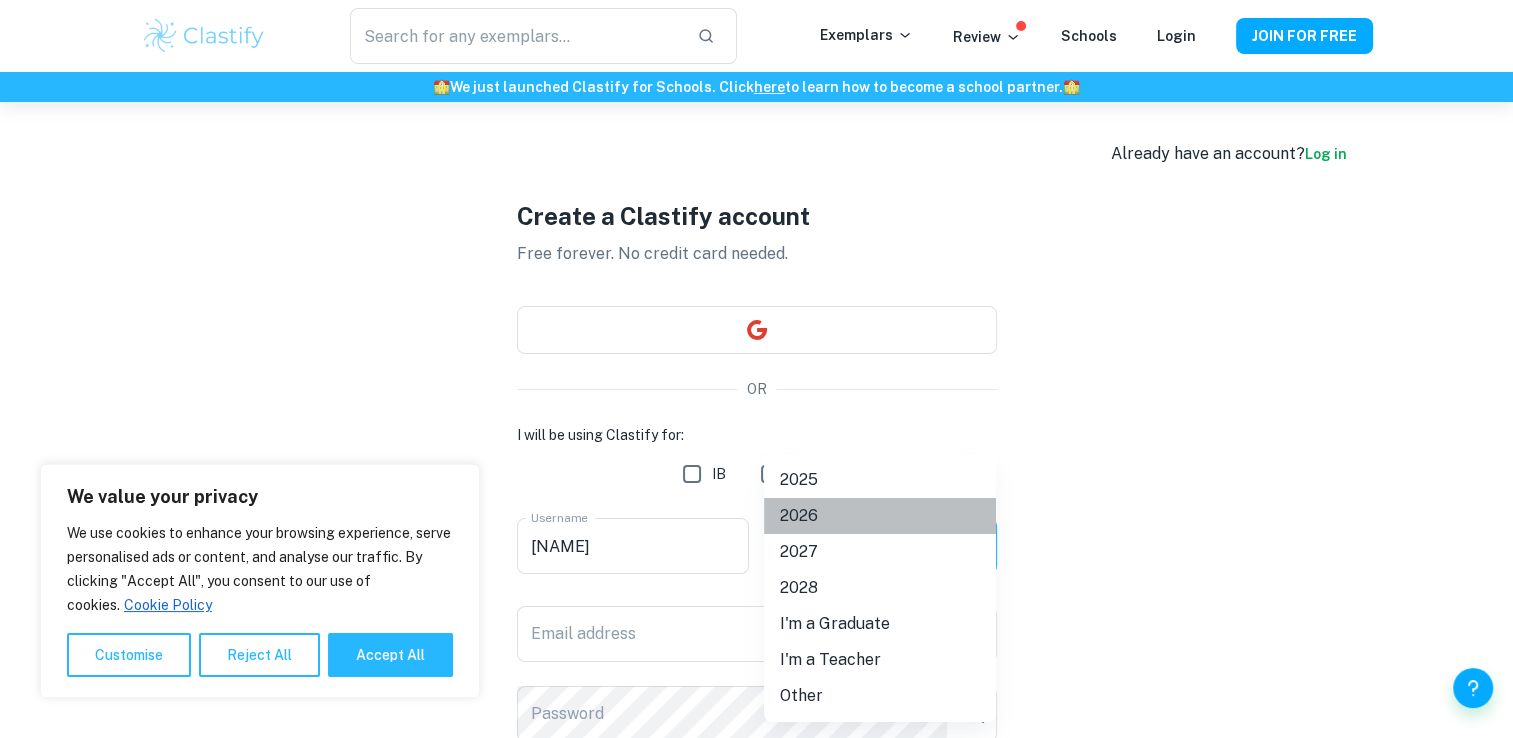 click on "2026" at bounding box center (880, 516) 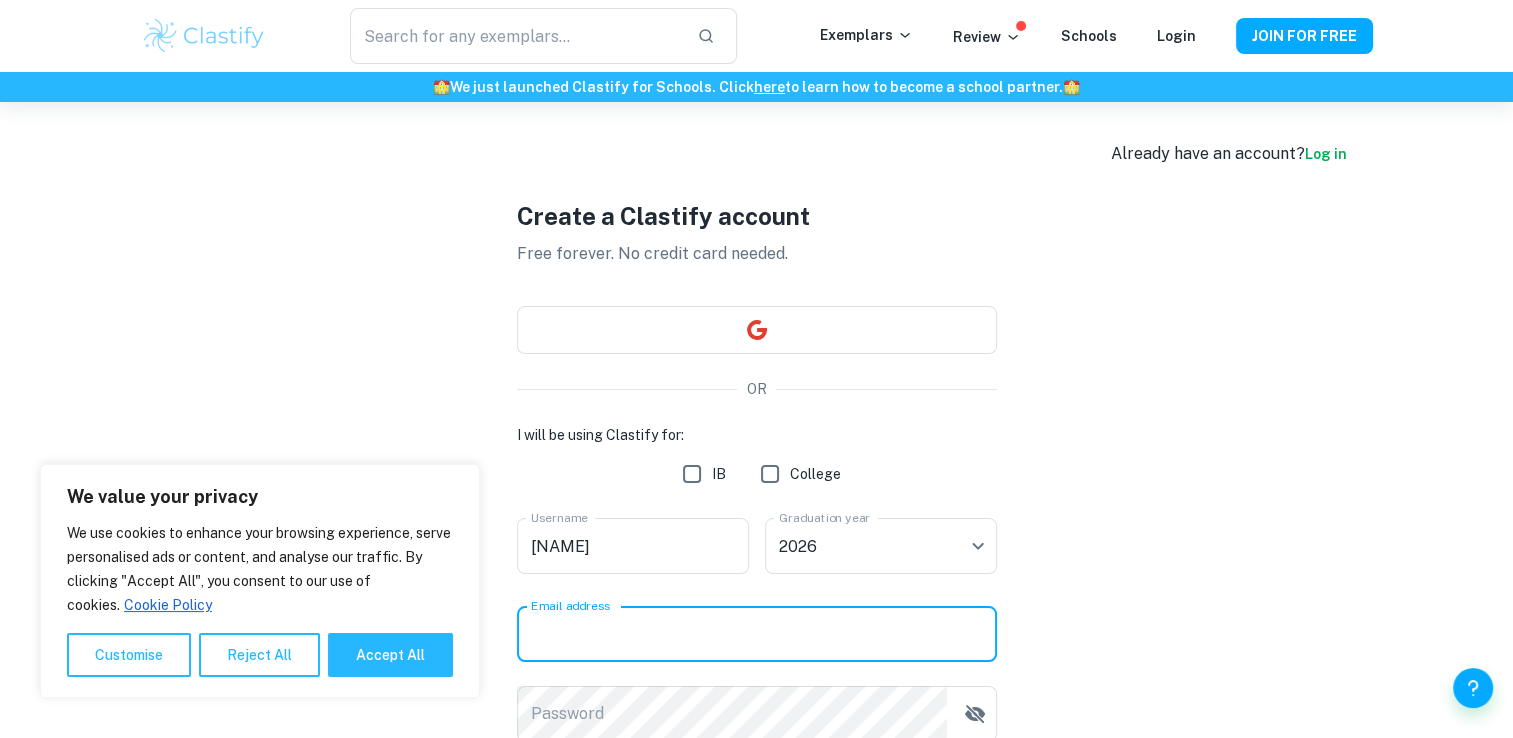 click on "Email address" at bounding box center (757, 634) 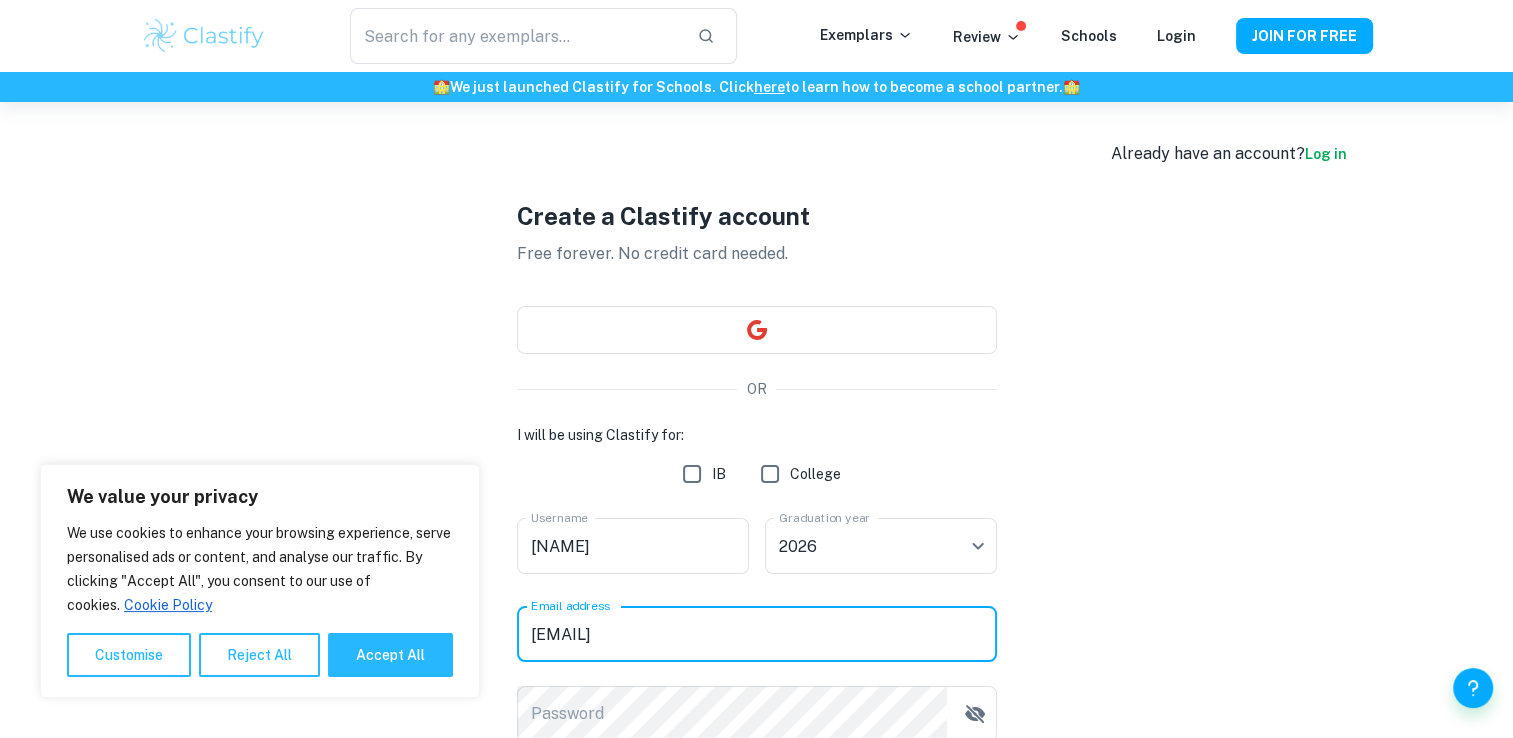 type on "anu@autopal.com" 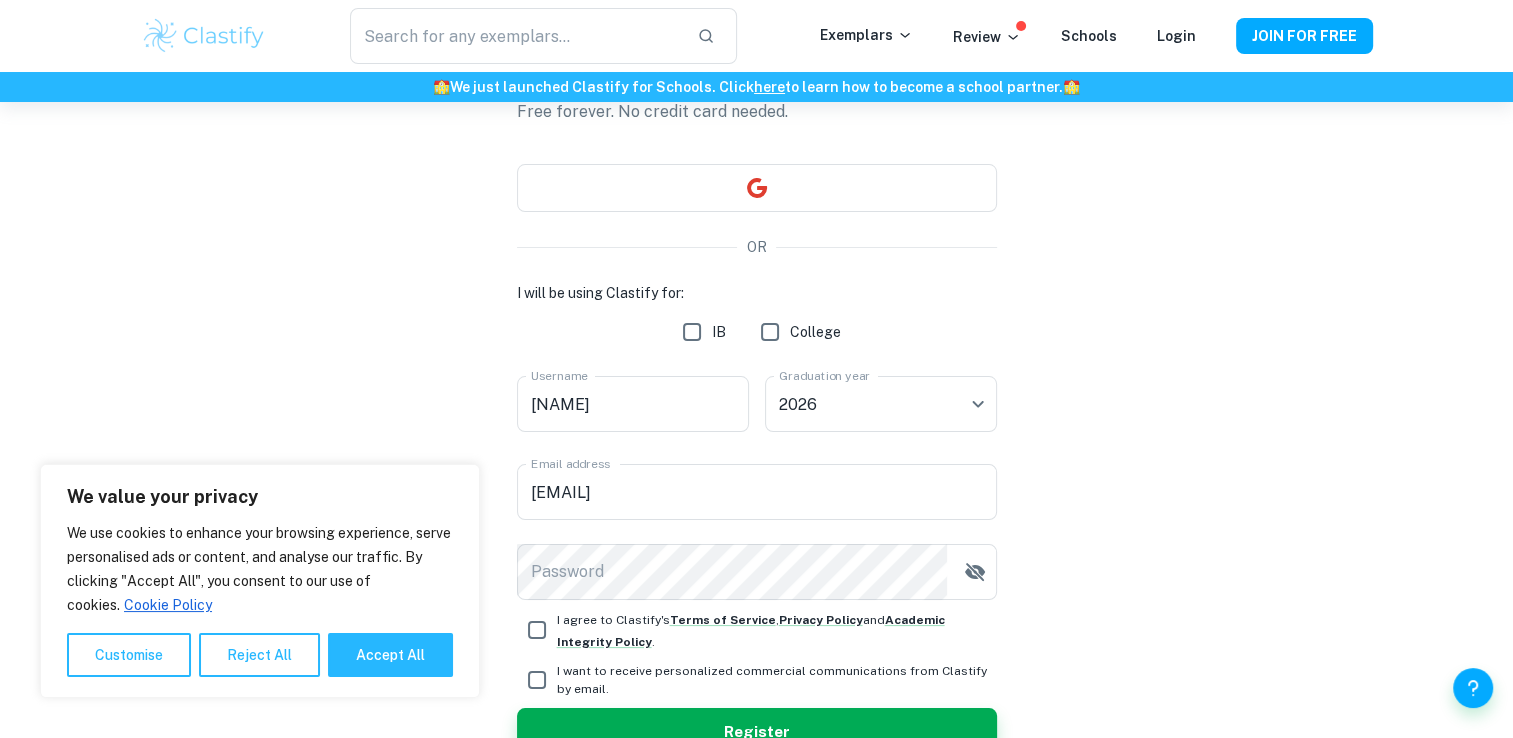 scroll, scrollTop: 160, scrollLeft: 0, axis: vertical 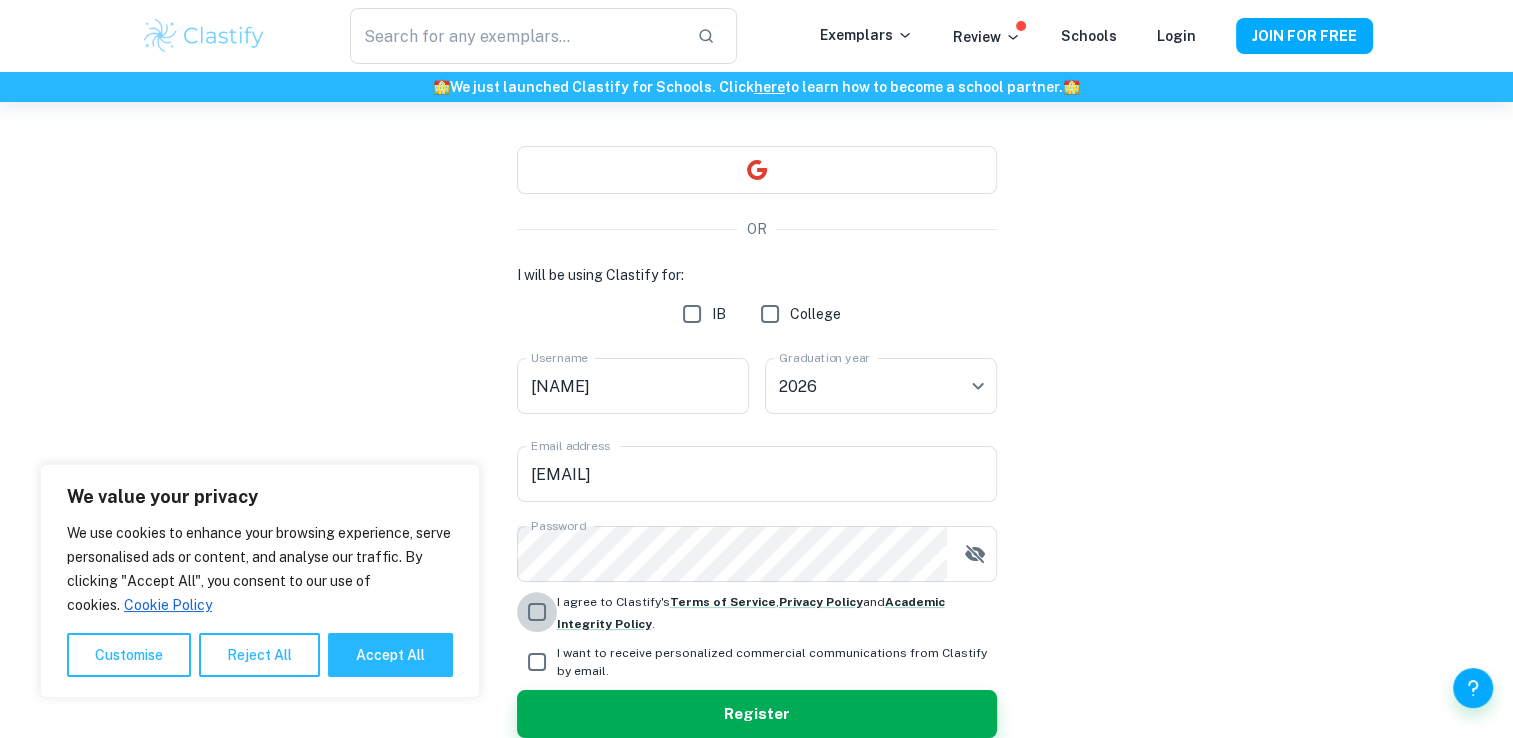 click on "I agree to Clastify's  Terms of Service ,  Privacy Policy  and  Academic Integrity Policy ." at bounding box center (537, 612) 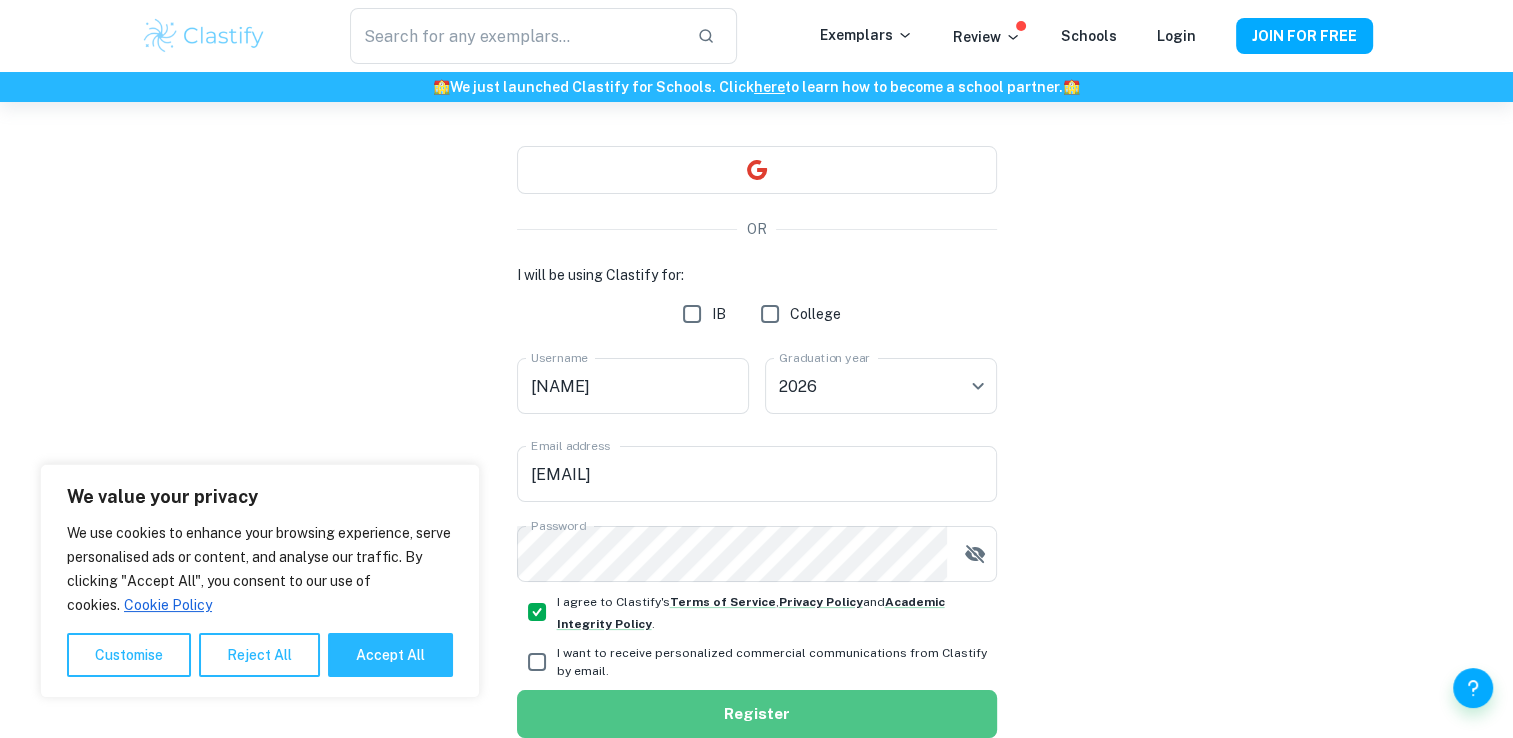 click on "Register" at bounding box center [757, 714] 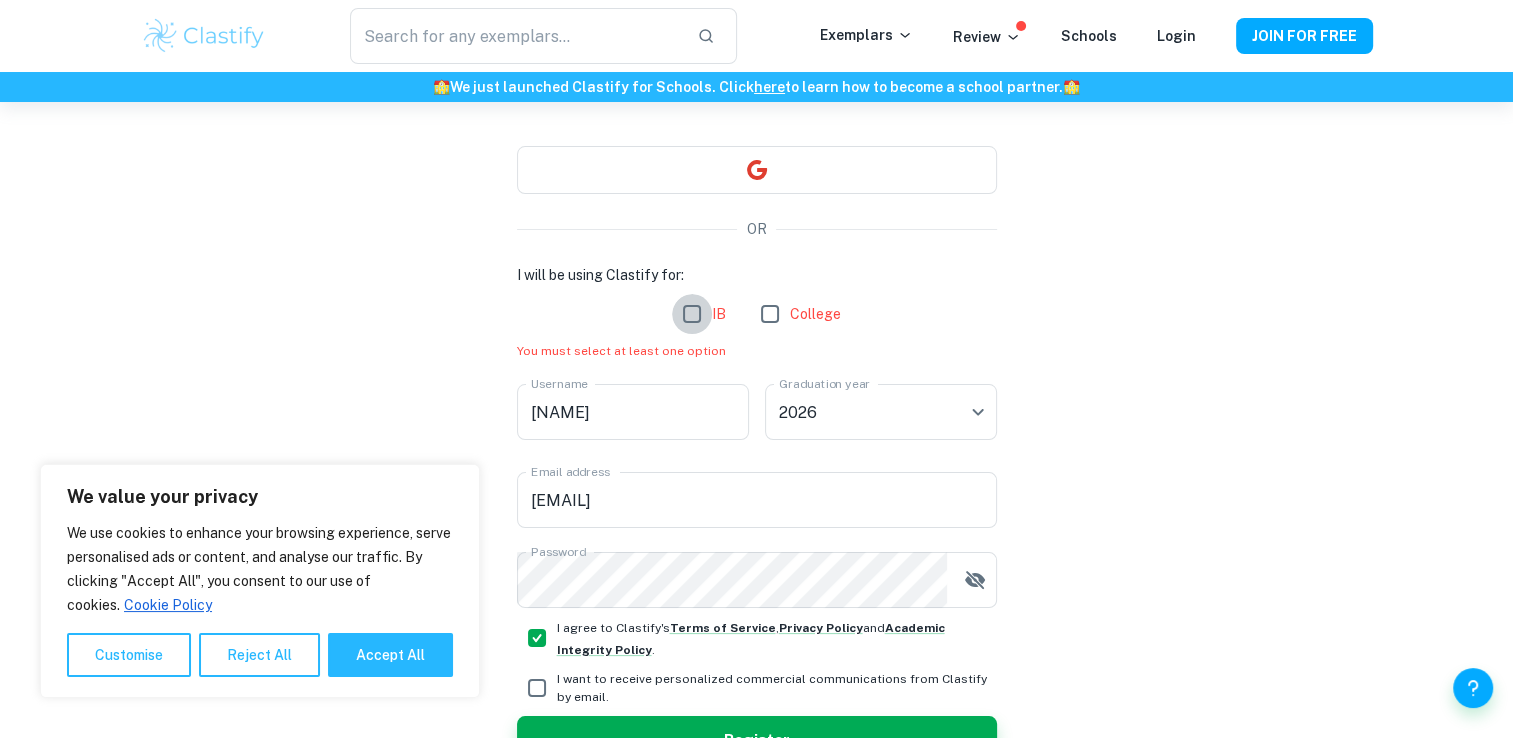 click on "IB" at bounding box center [692, 314] 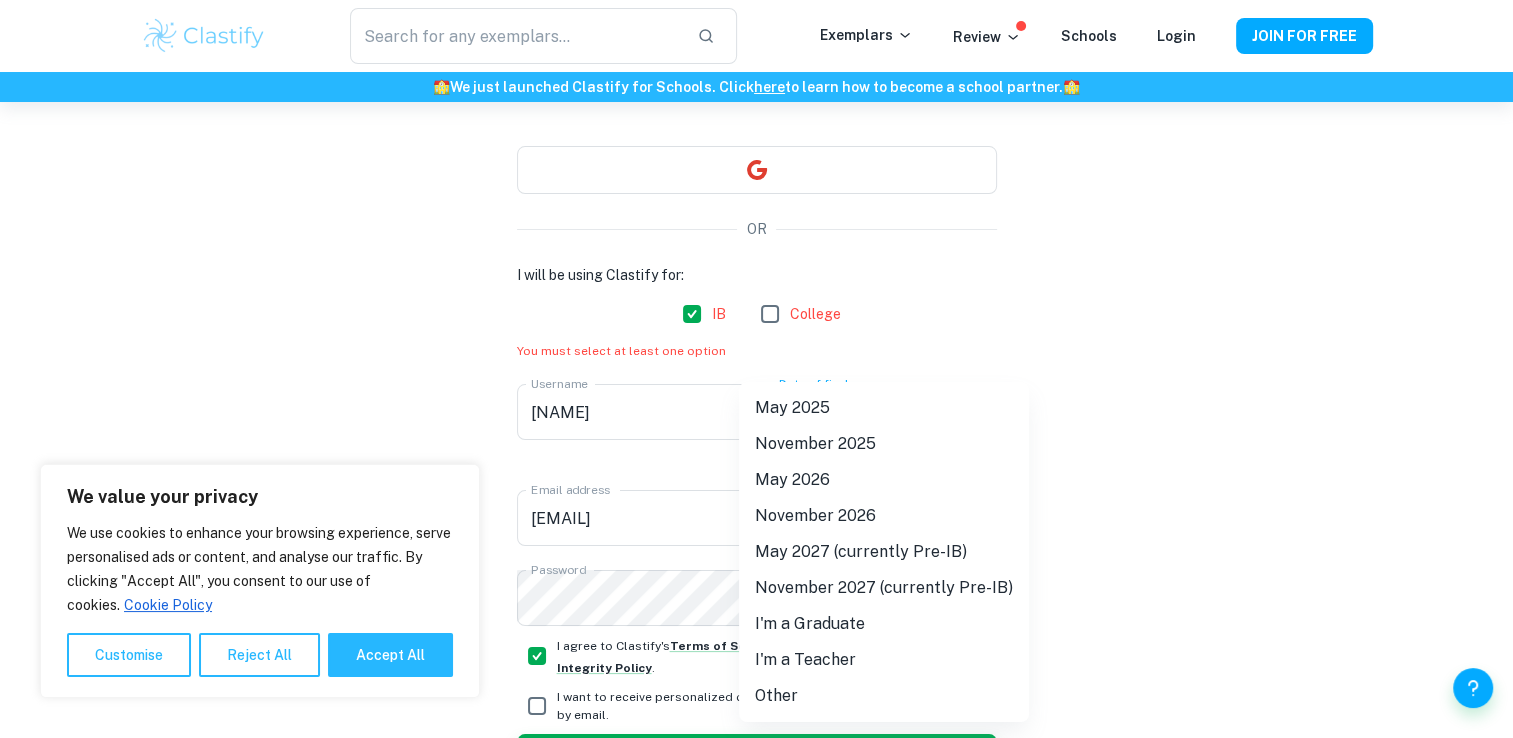 click on "We value your privacy We use cookies to enhance your browsing experience, serve personalised ads or content, and analyse our traffic. By clicking "Accept All", you consent to our use of cookies.   Cookie Policy Customise   Reject All   Accept All   Customise Consent Preferences   We use cookies to help you navigate efficiently and perform certain functions. You will find detailed information about all cookies under each consent category below. The cookies that are categorised as "Necessary" are stored on your browser as they are essential for enabling the basic functionalities of the site. ...  Show more For more information on how Google's third-party cookies operate and handle your data, see:   Google Privacy Policy Necessary Always Active Necessary cookies are required to enable the basic features of this site, such as providing secure log-in or adjusting your consent preferences. These cookies do not store any personally identifiable data. Functional Analytics Performance Advertisement Uncategorised" at bounding box center [756, 311] 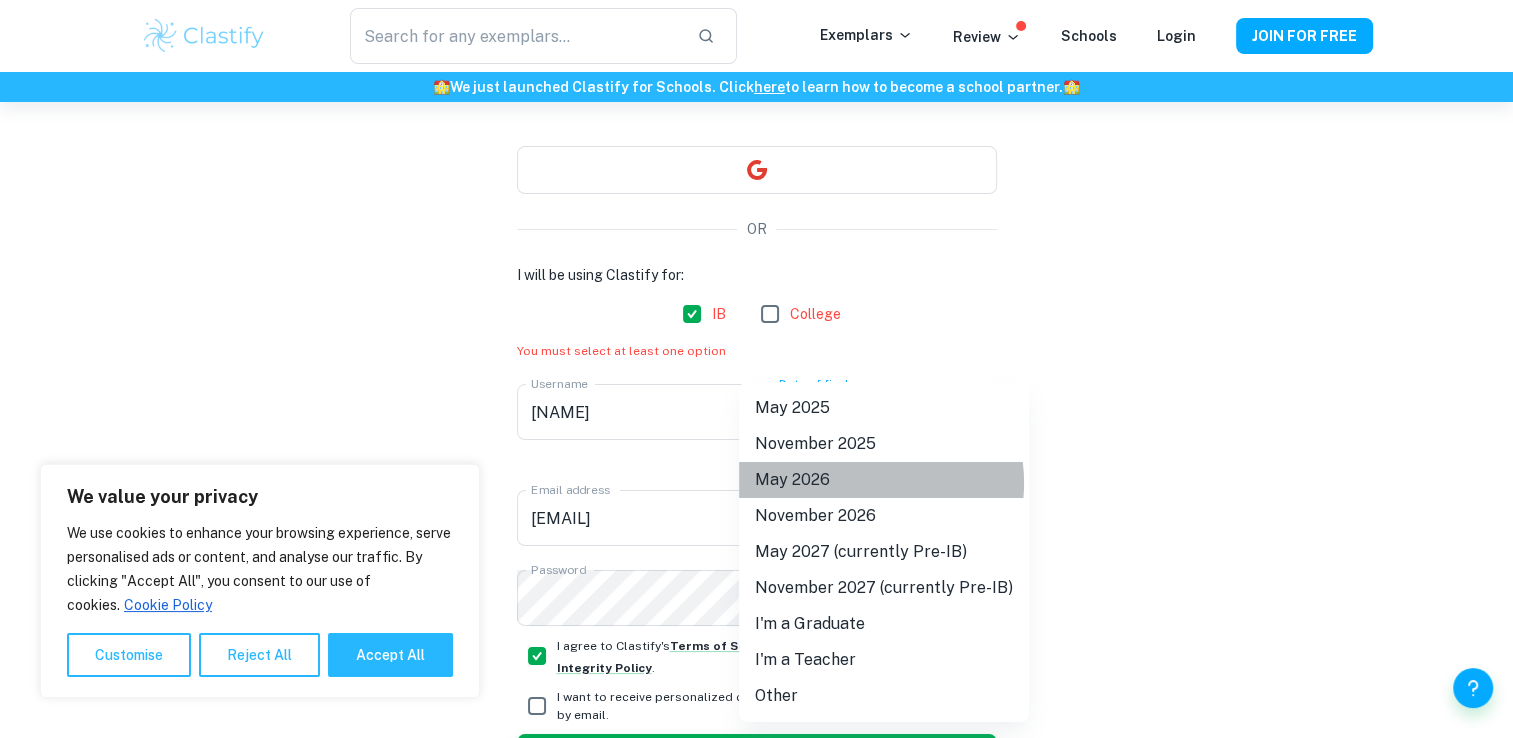 click on "May 2026" at bounding box center (884, 480) 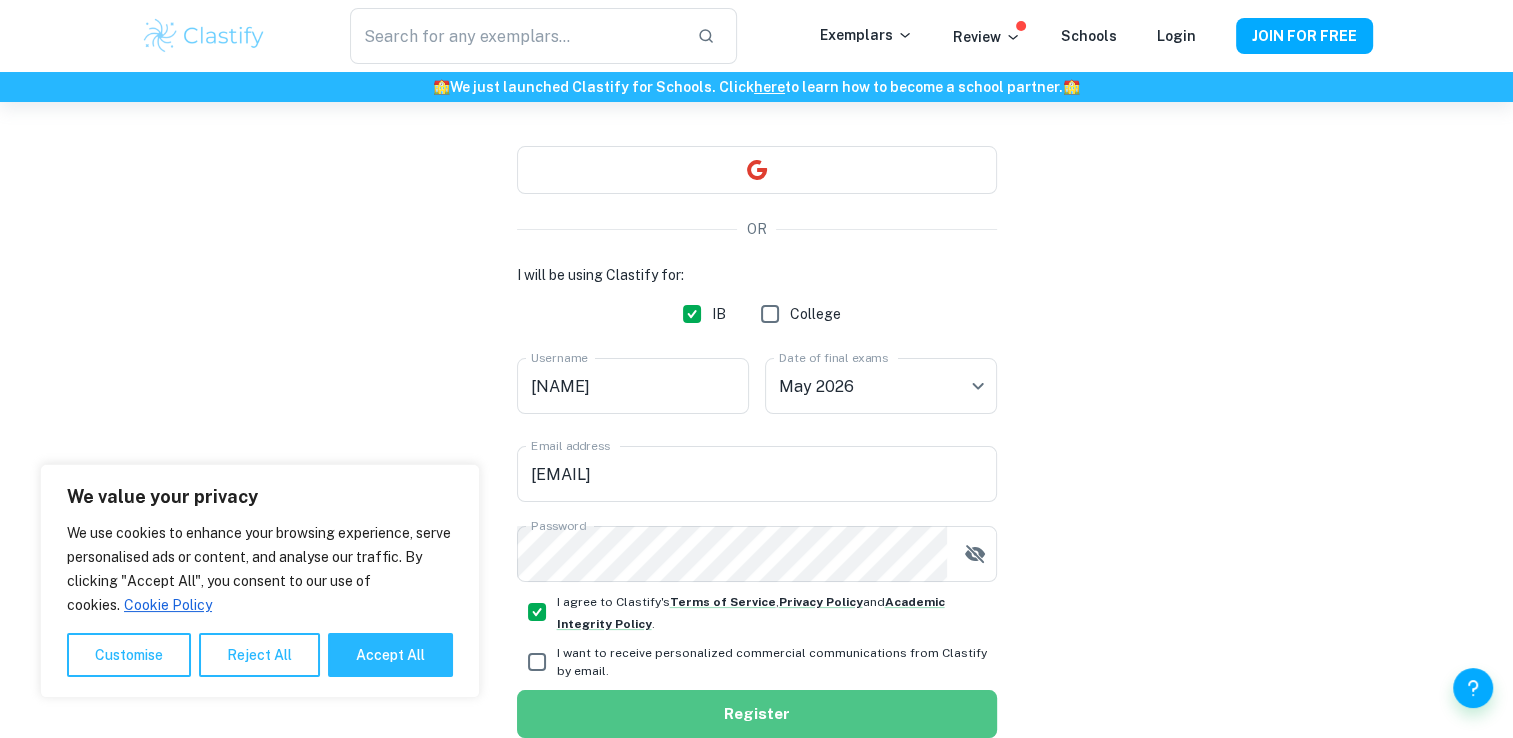 click on "Register" at bounding box center (757, 714) 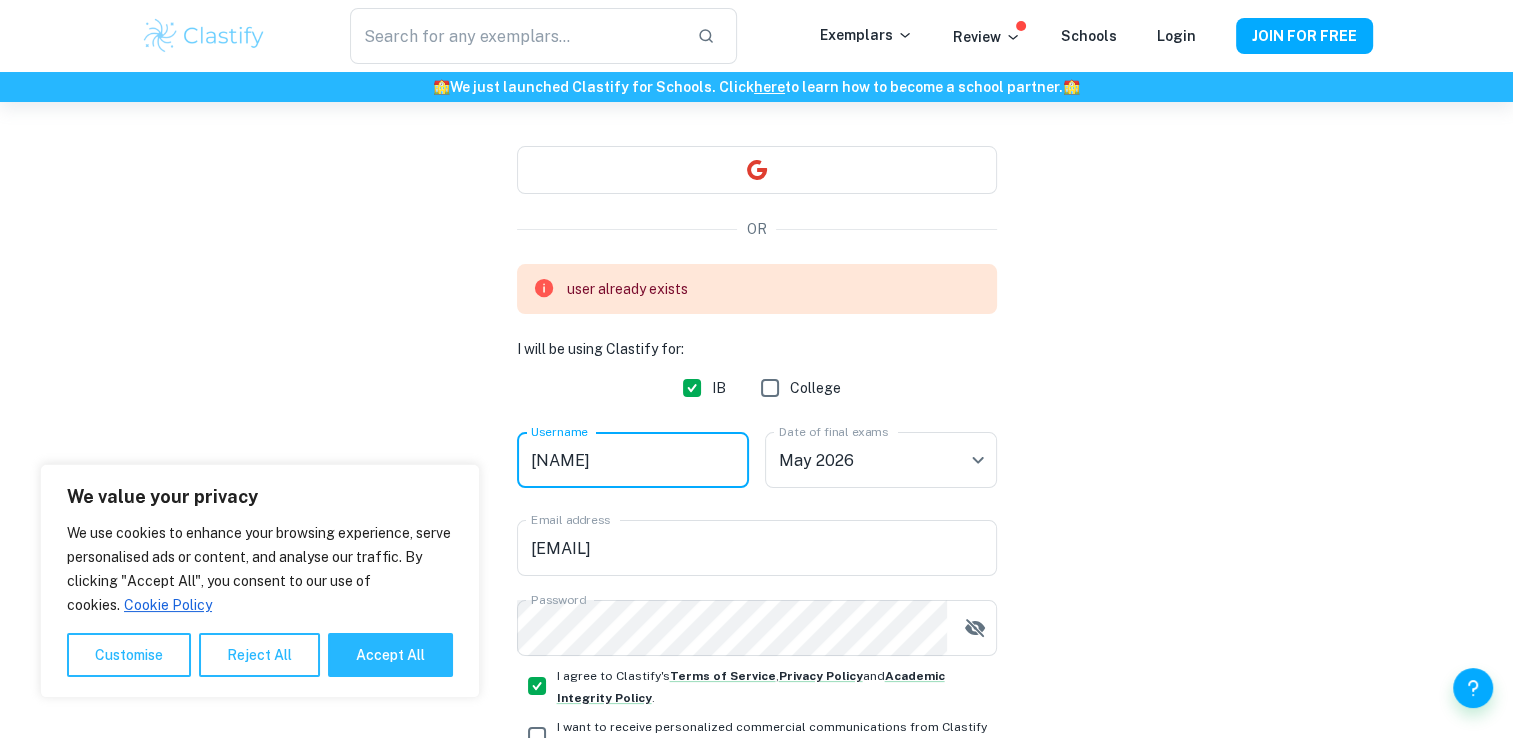click on "anu" at bounding box center (633, 460) 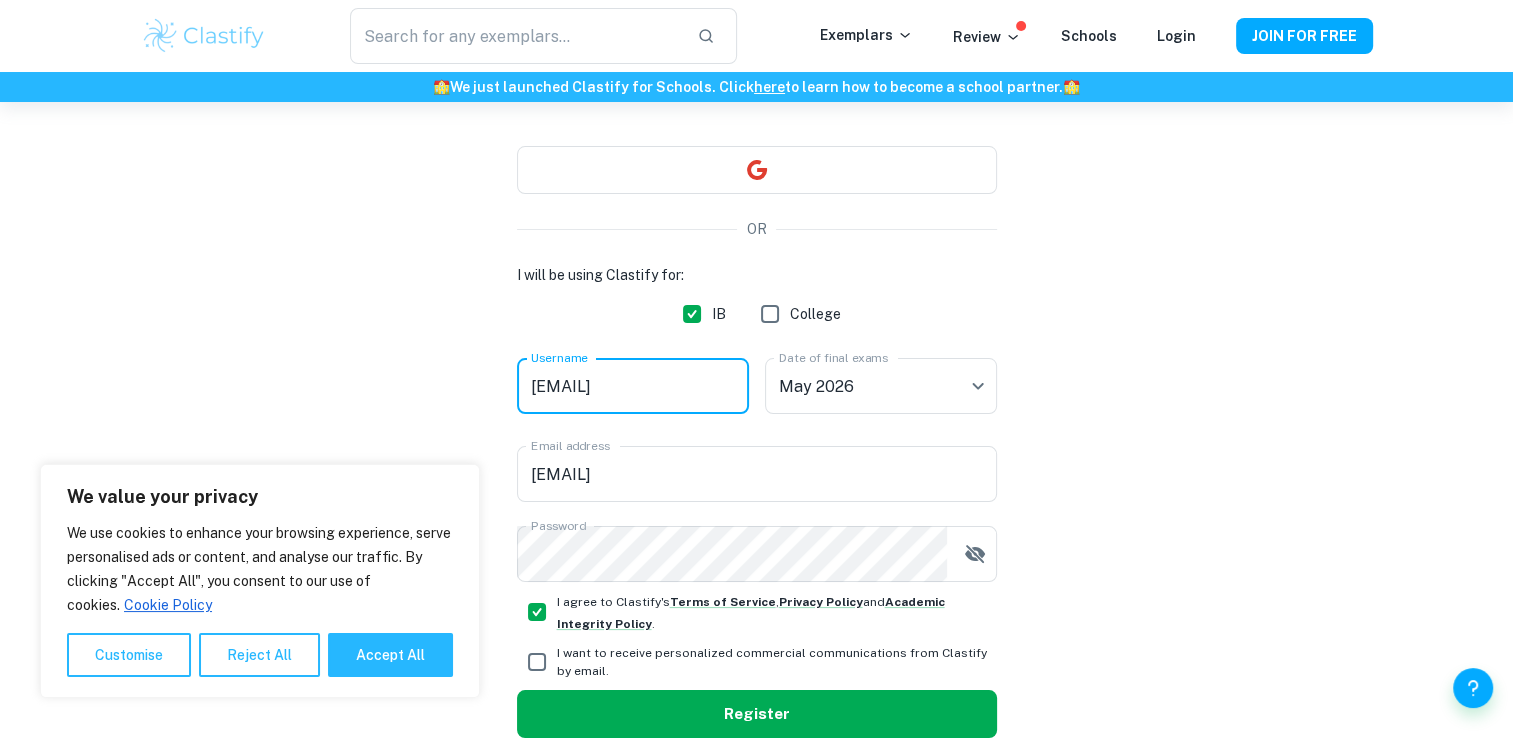 type on "anu456" 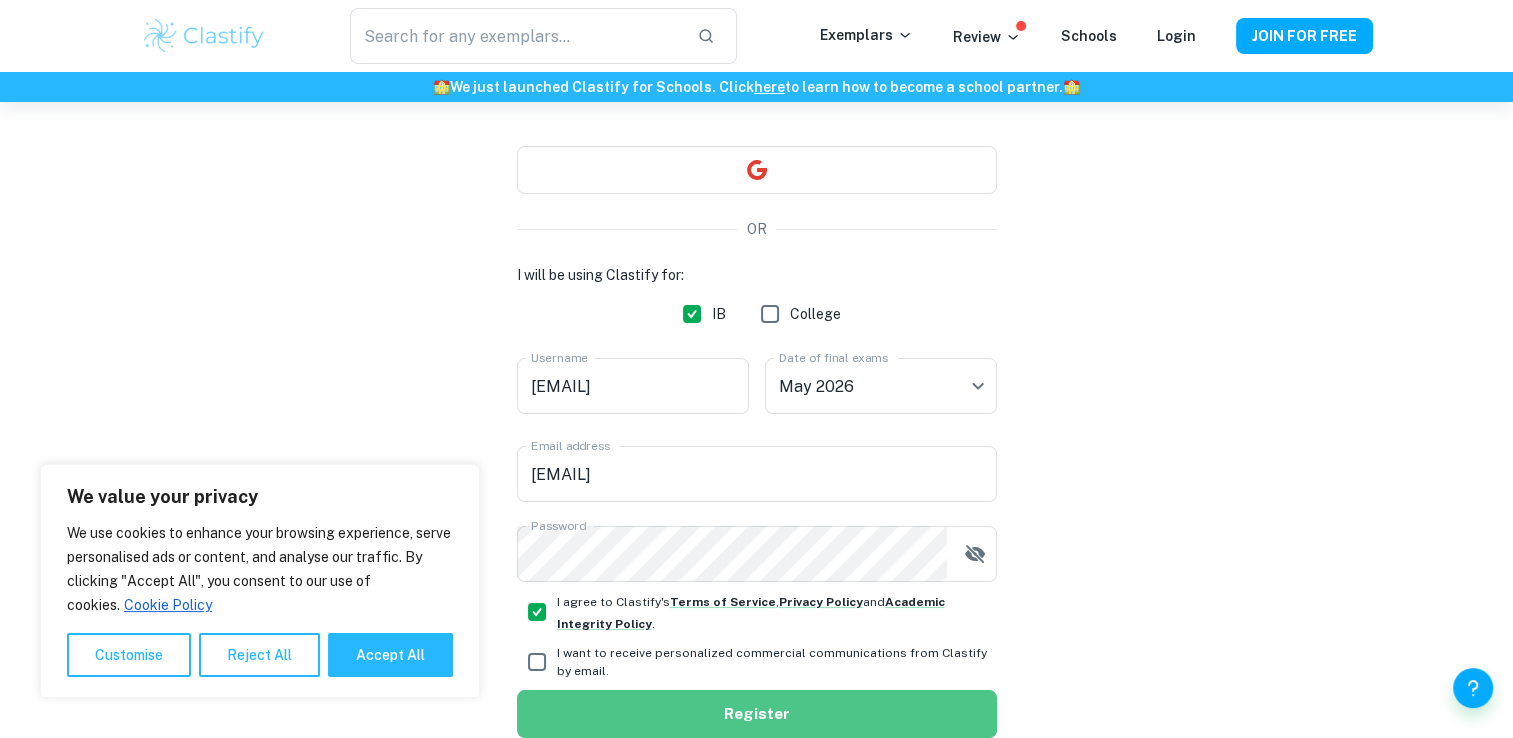 click on "Register" at bounding box center [757, 714] 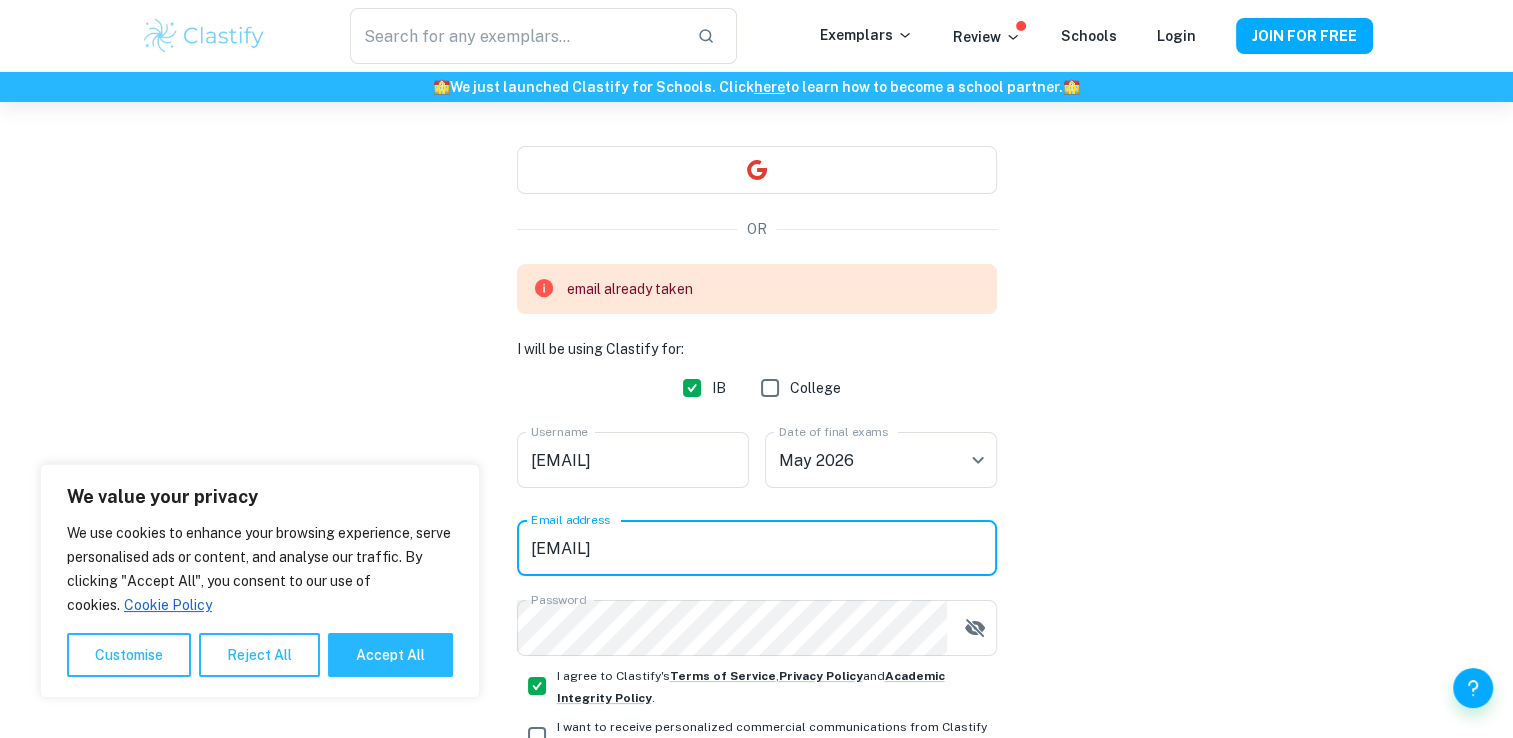 click on "anu@autopal.com" at bounding box center (757, 548) 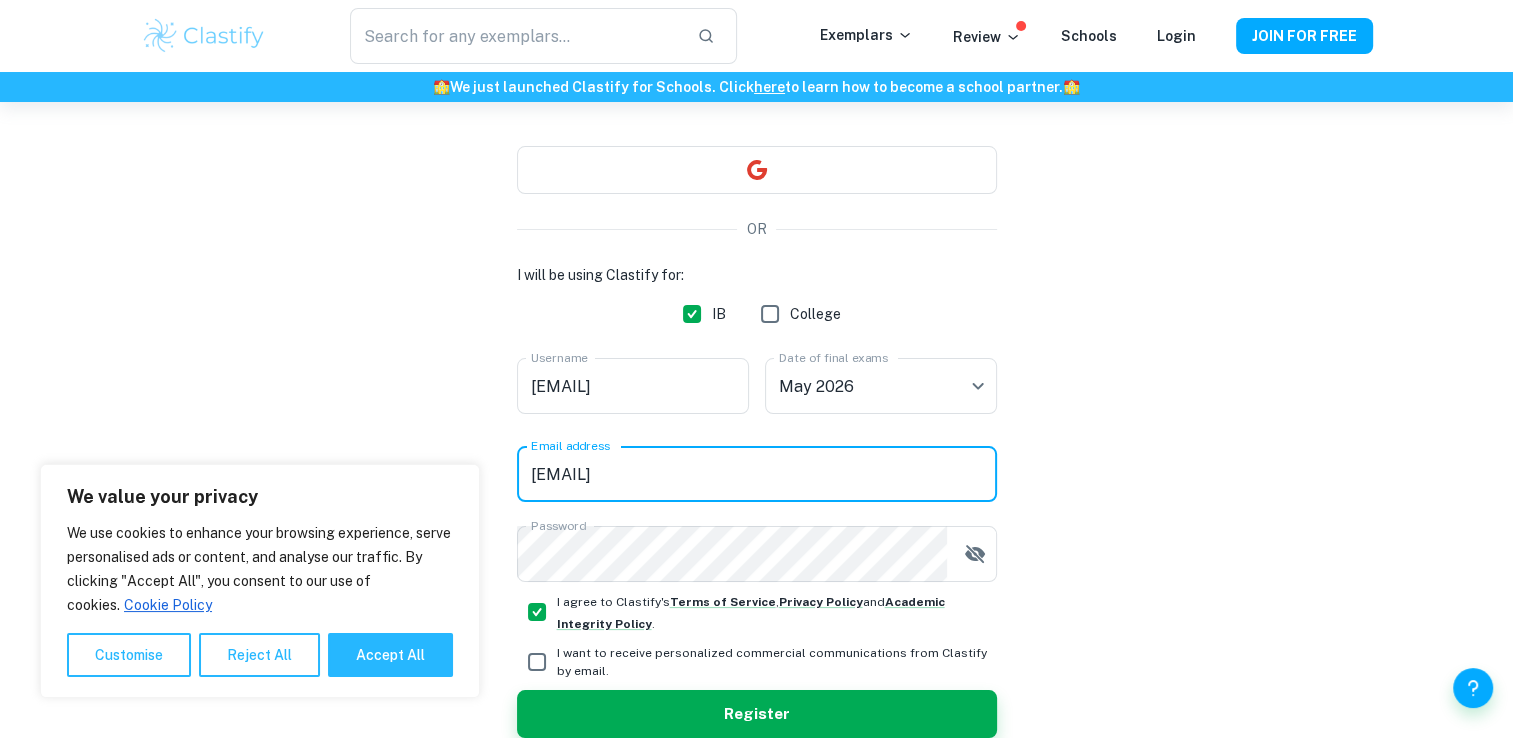 type on "anudiary40@gmail.com" 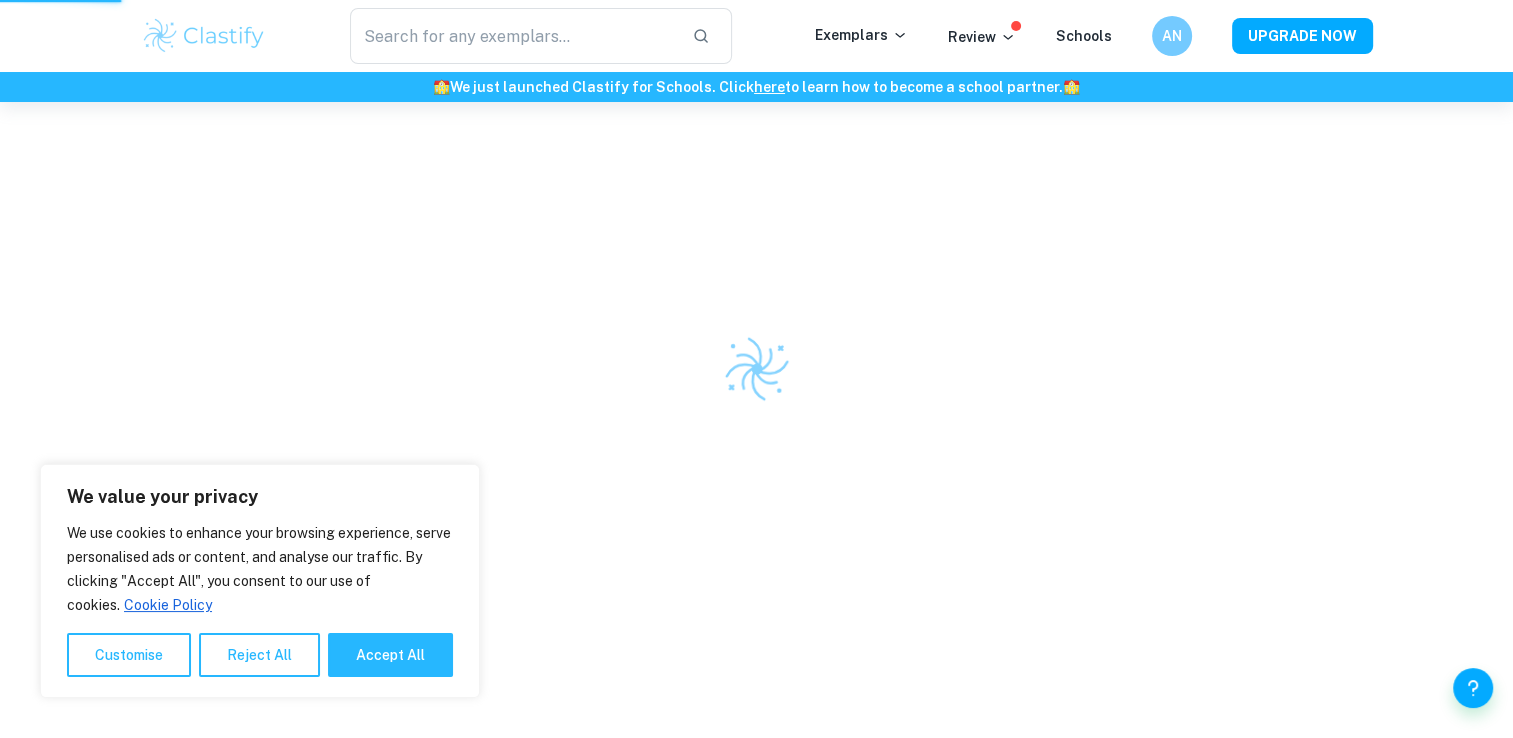 scroll, scrollTop: 102, scrollLeft: 0, axis: vertical 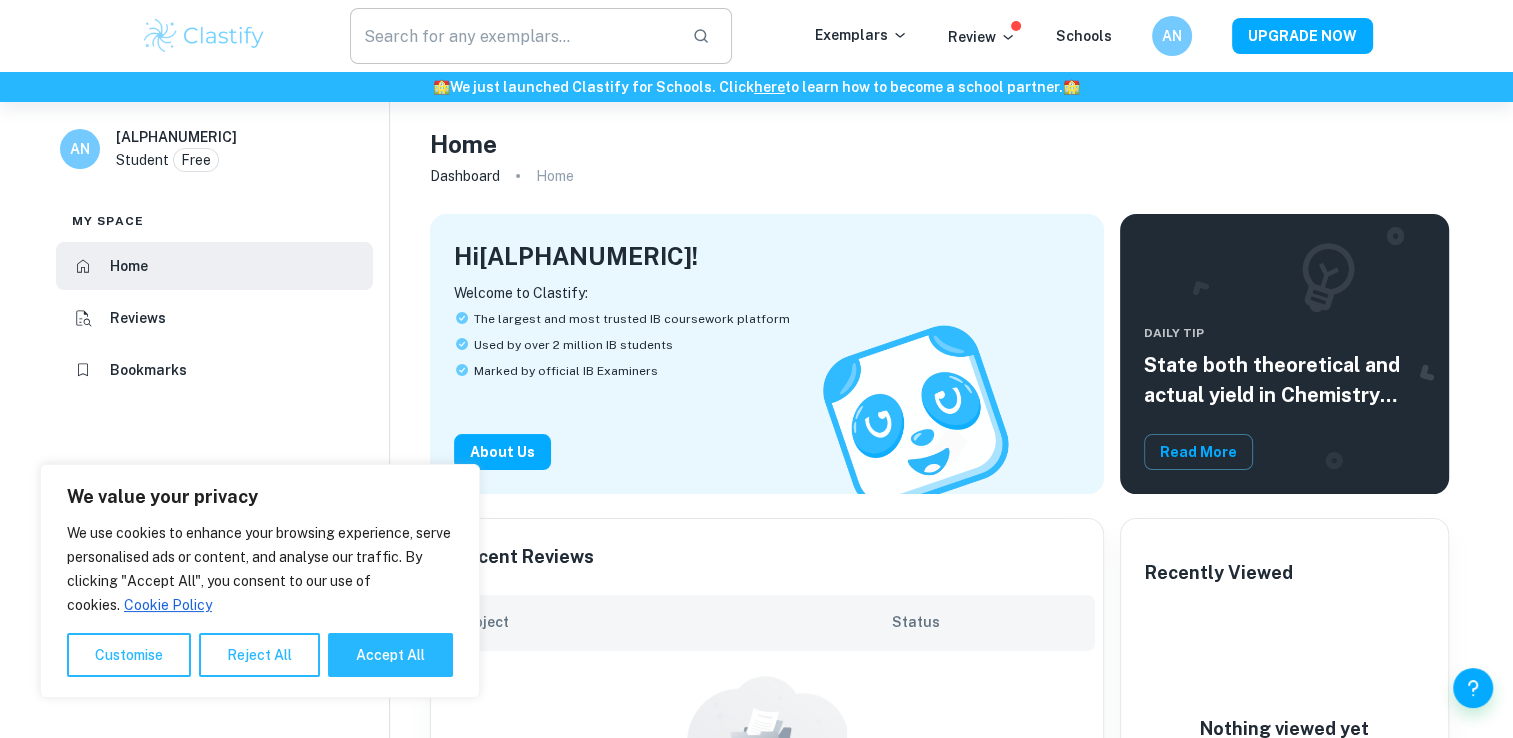 click at bounding box center [513, 36] 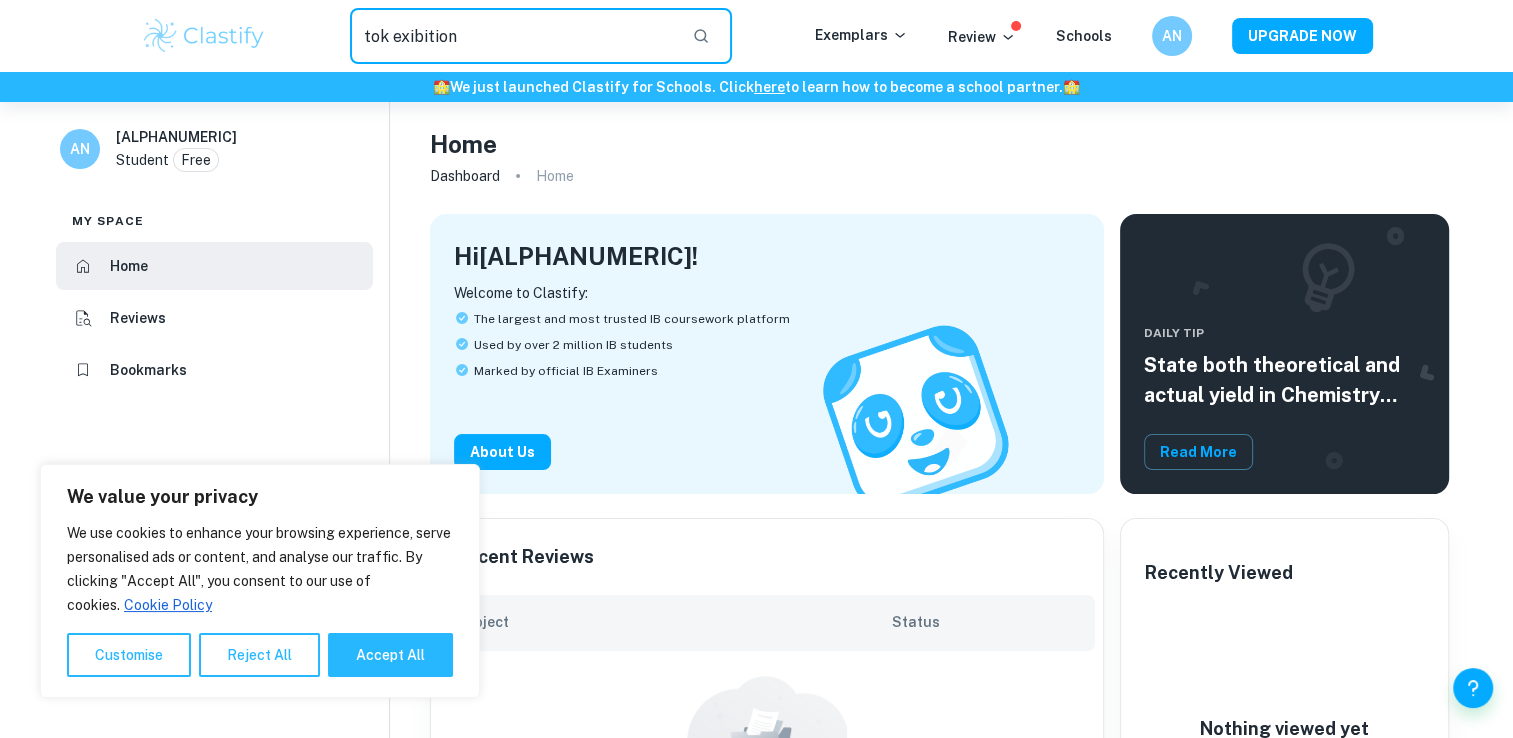 type on "tok exibition" 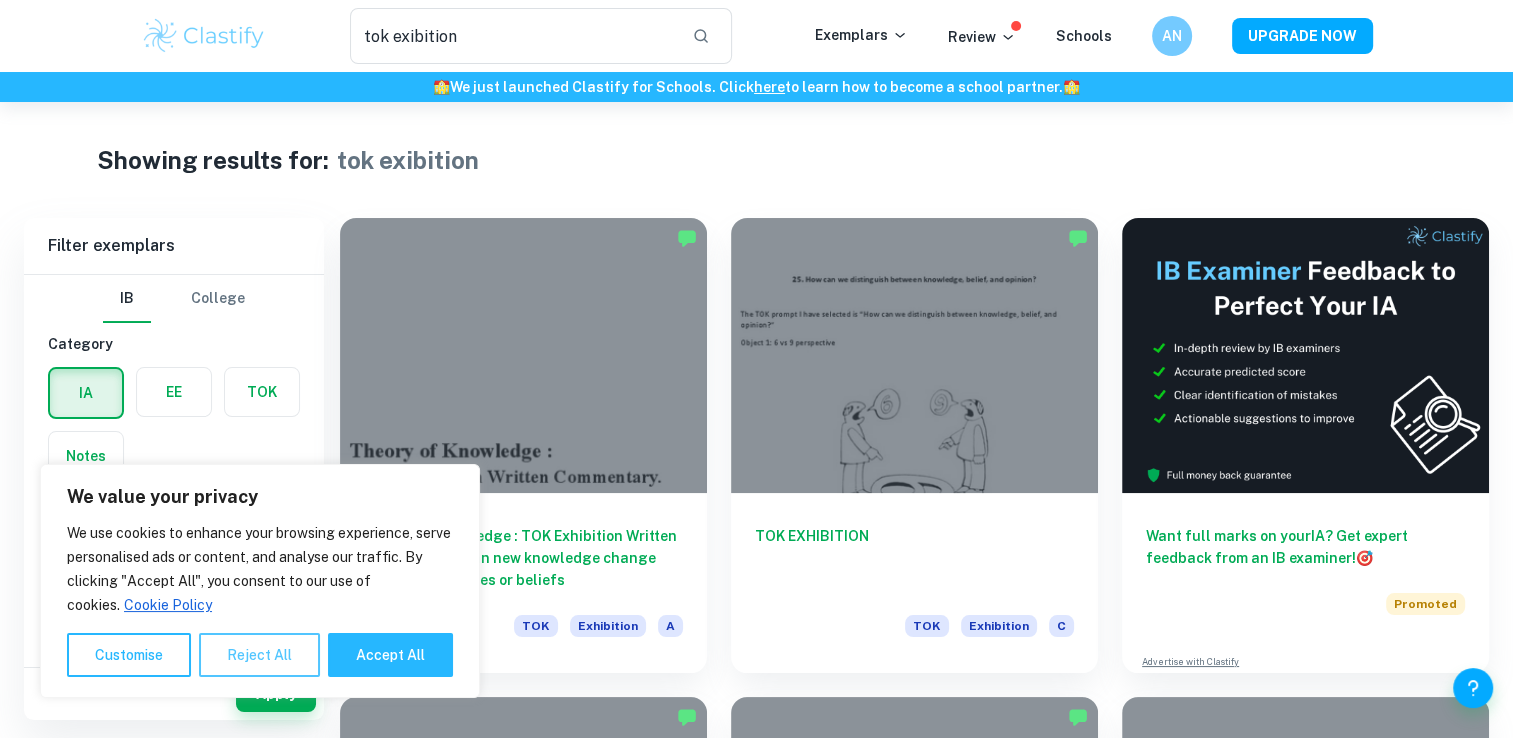 click on "Reject All" at bounding box center (259, 655) 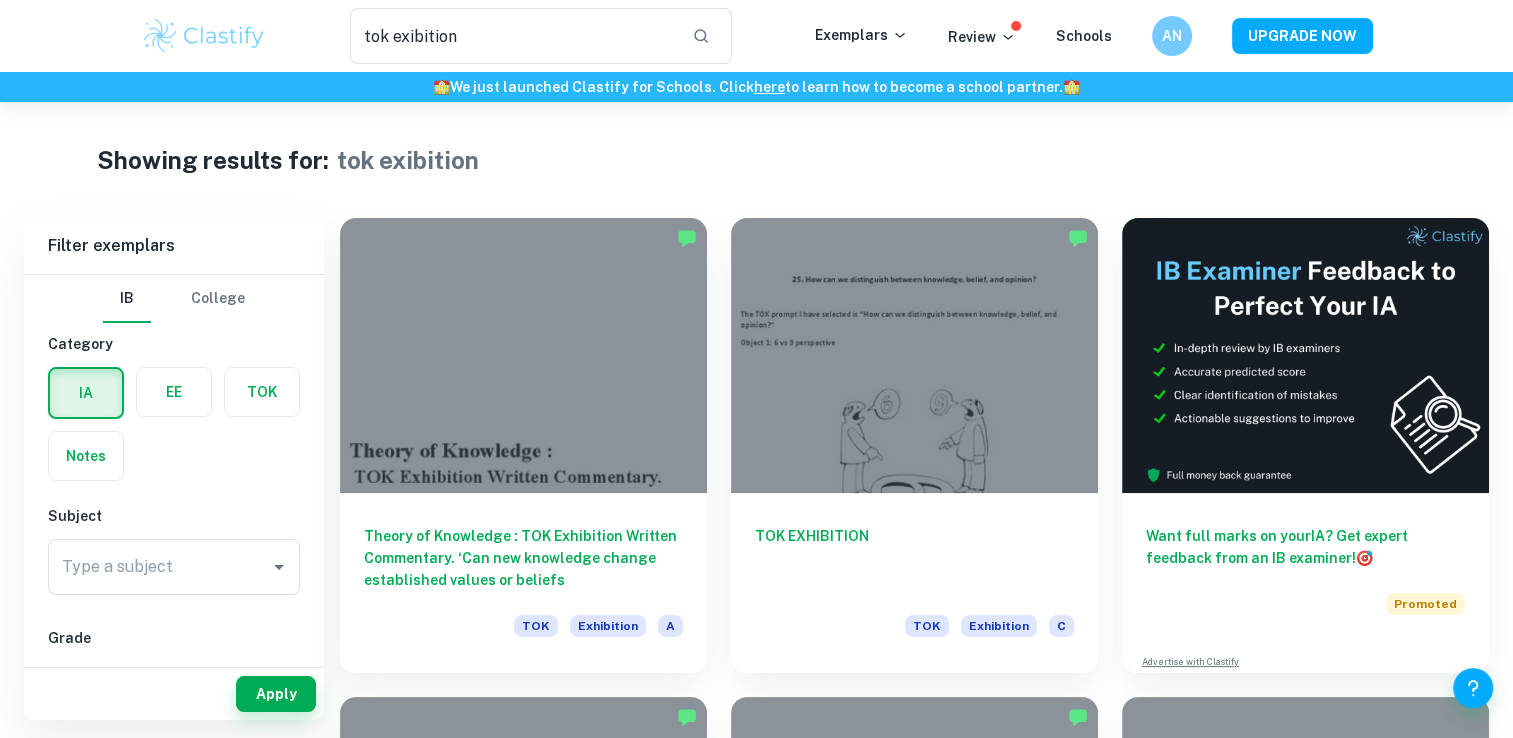 click at bounding box center [262, 392] 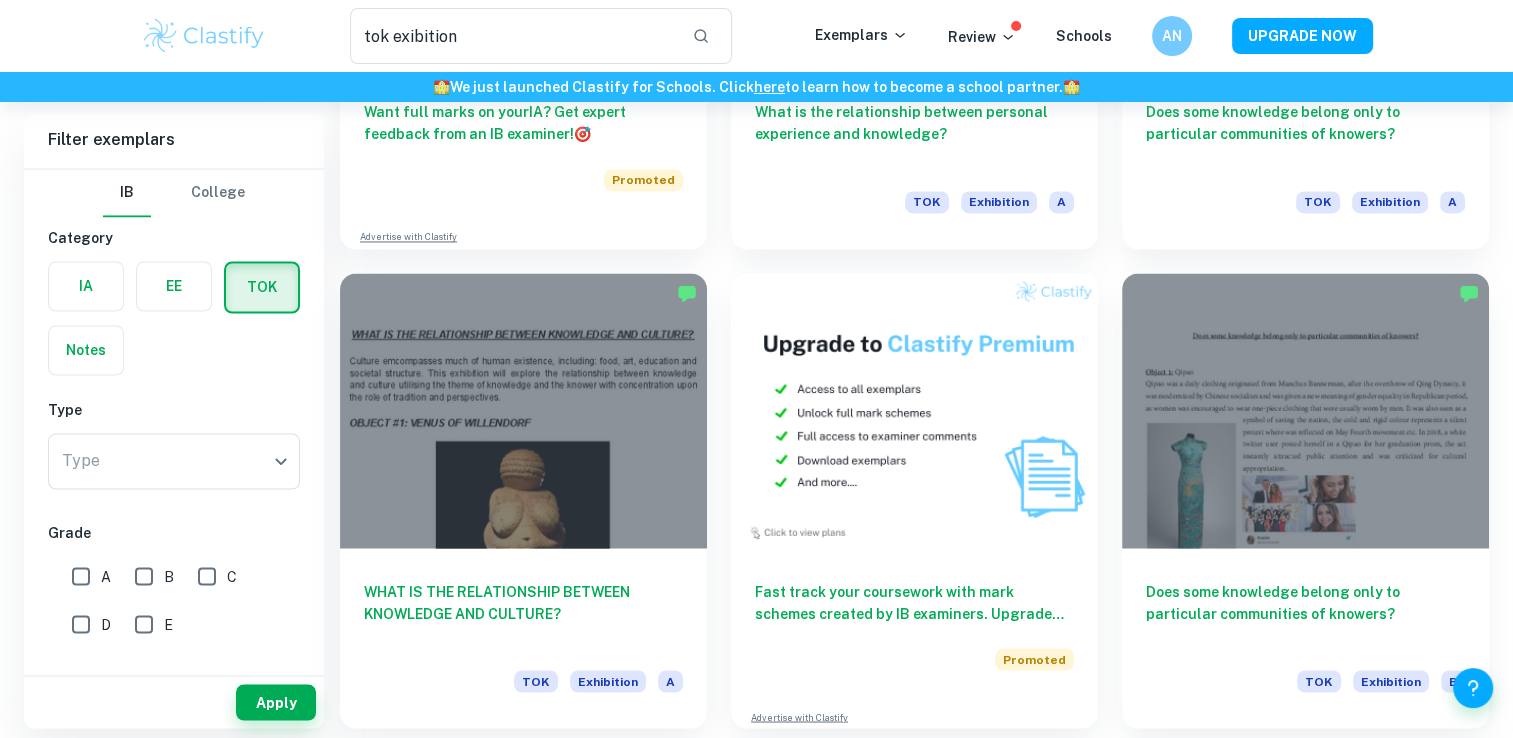 scroll, scrollTop: 3368, scrollLeft: 0, axis: vertical 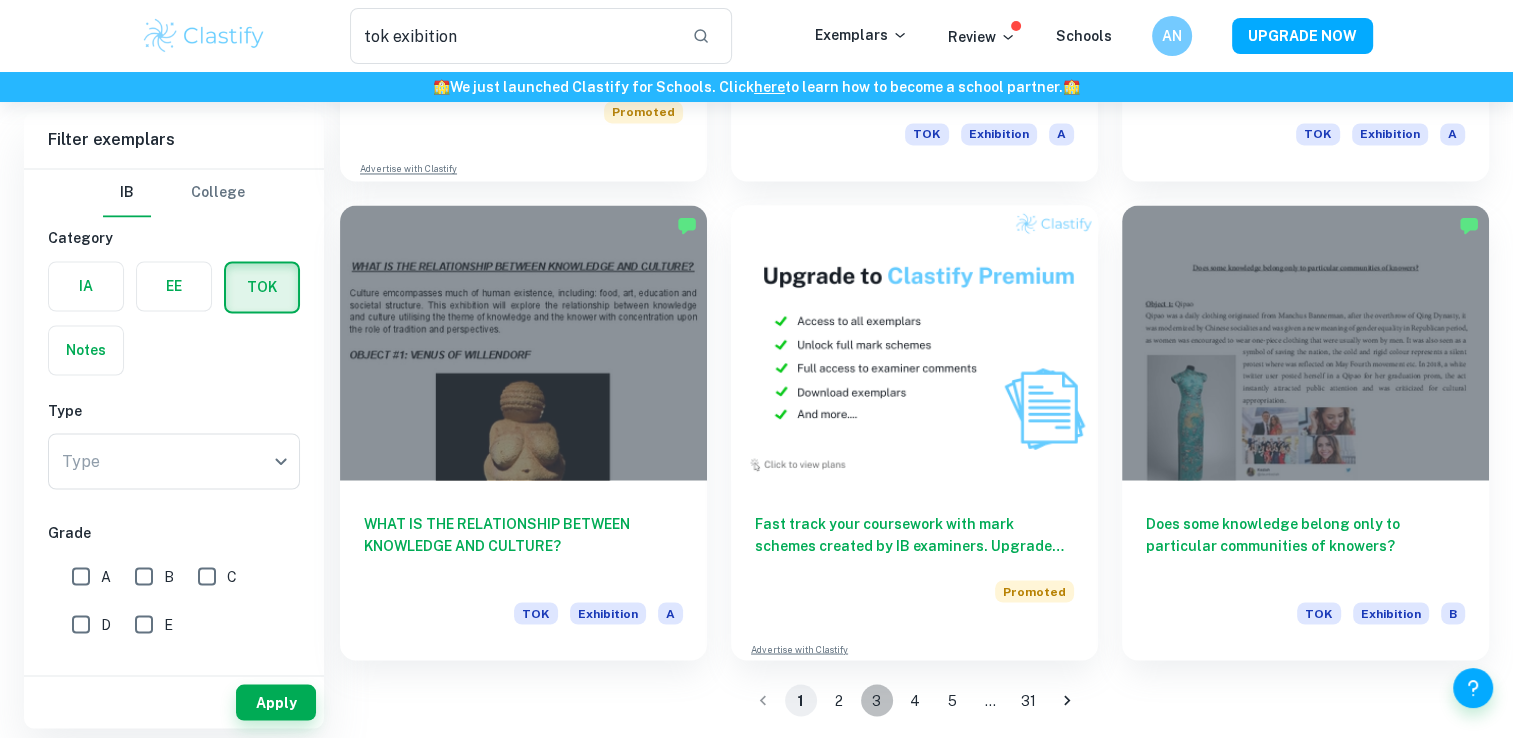 click on "3" at bounding box center [877, 700] 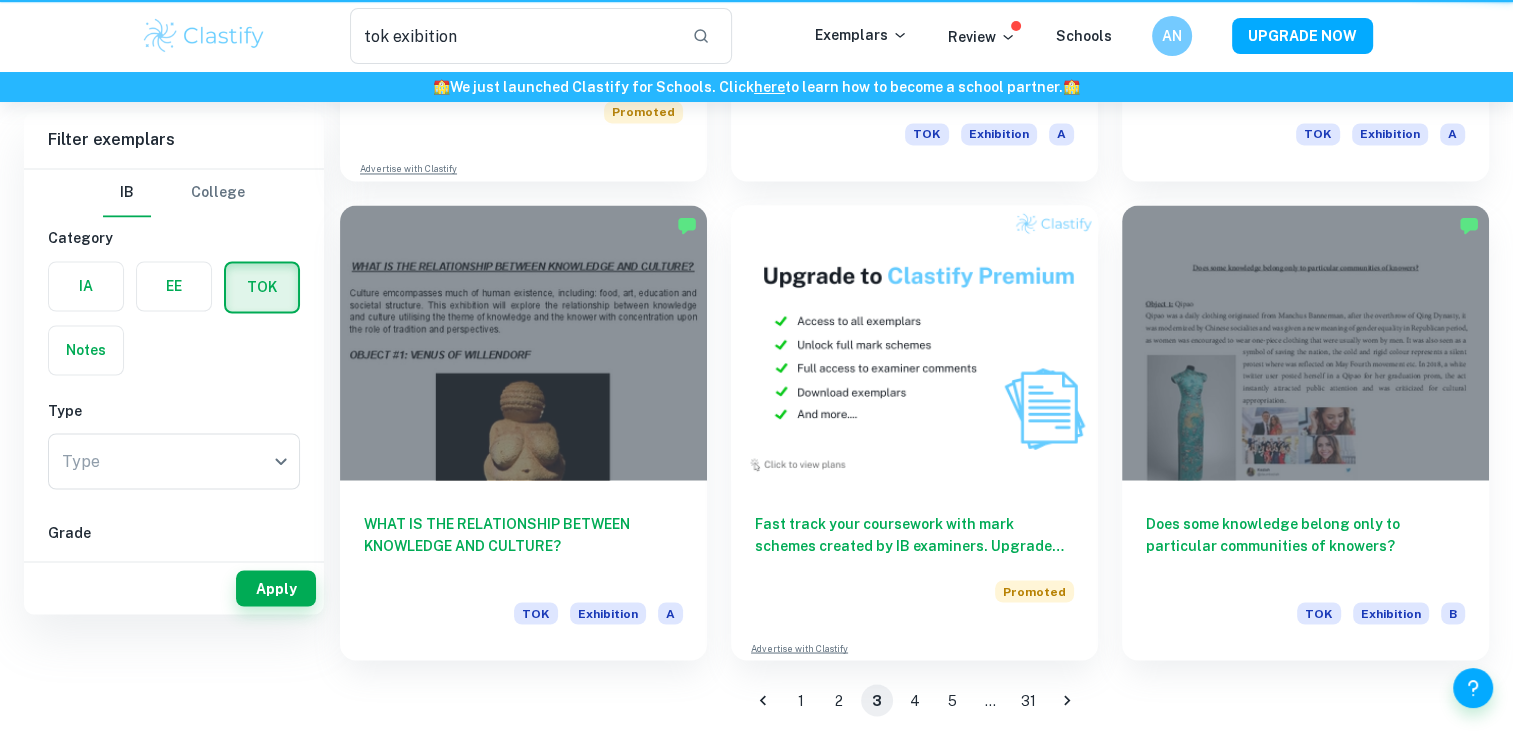 scroll, scrollTop: 0, scrollLeft: 0, axis: both 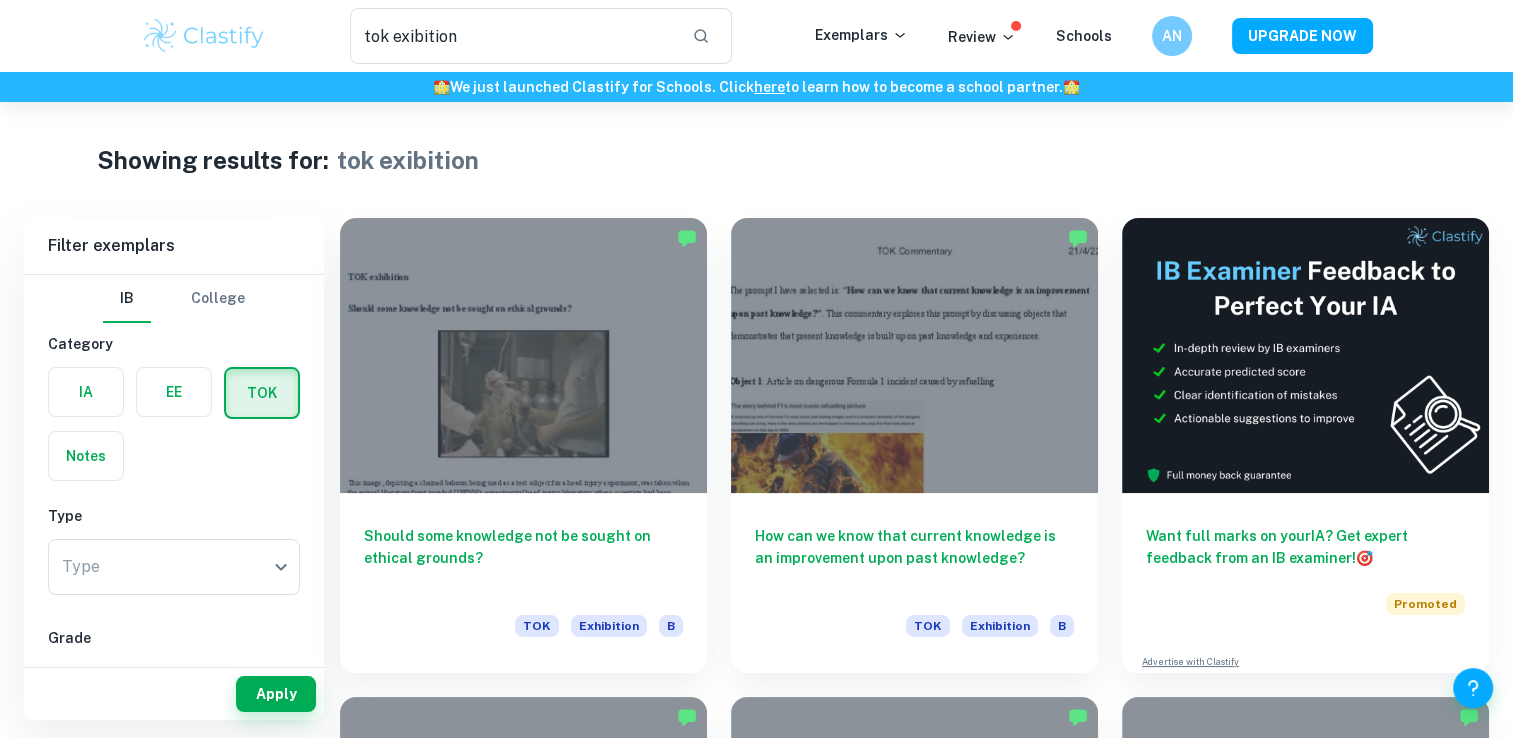 type 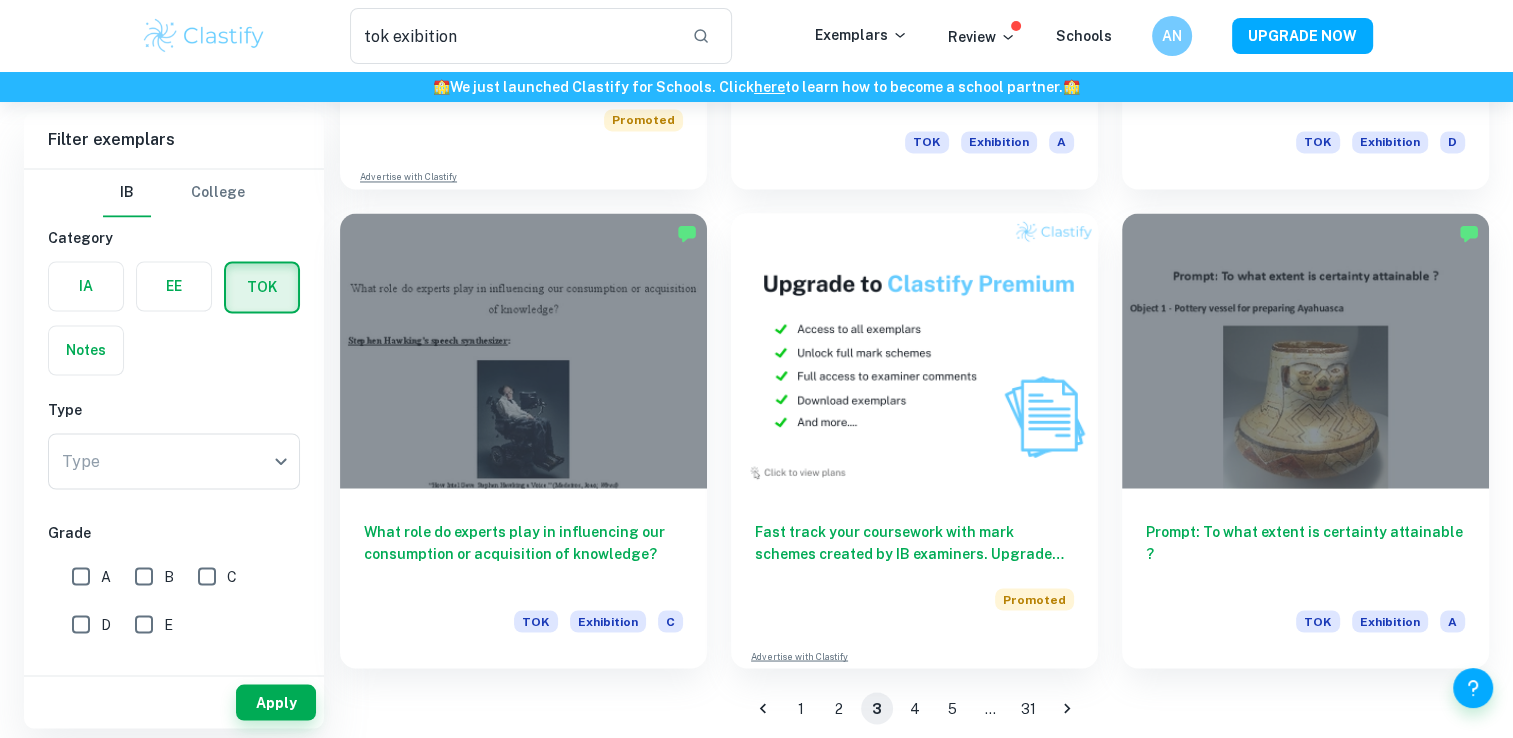scroll, scrollTop: 3368, scrollLeft: 0, axis: vertical 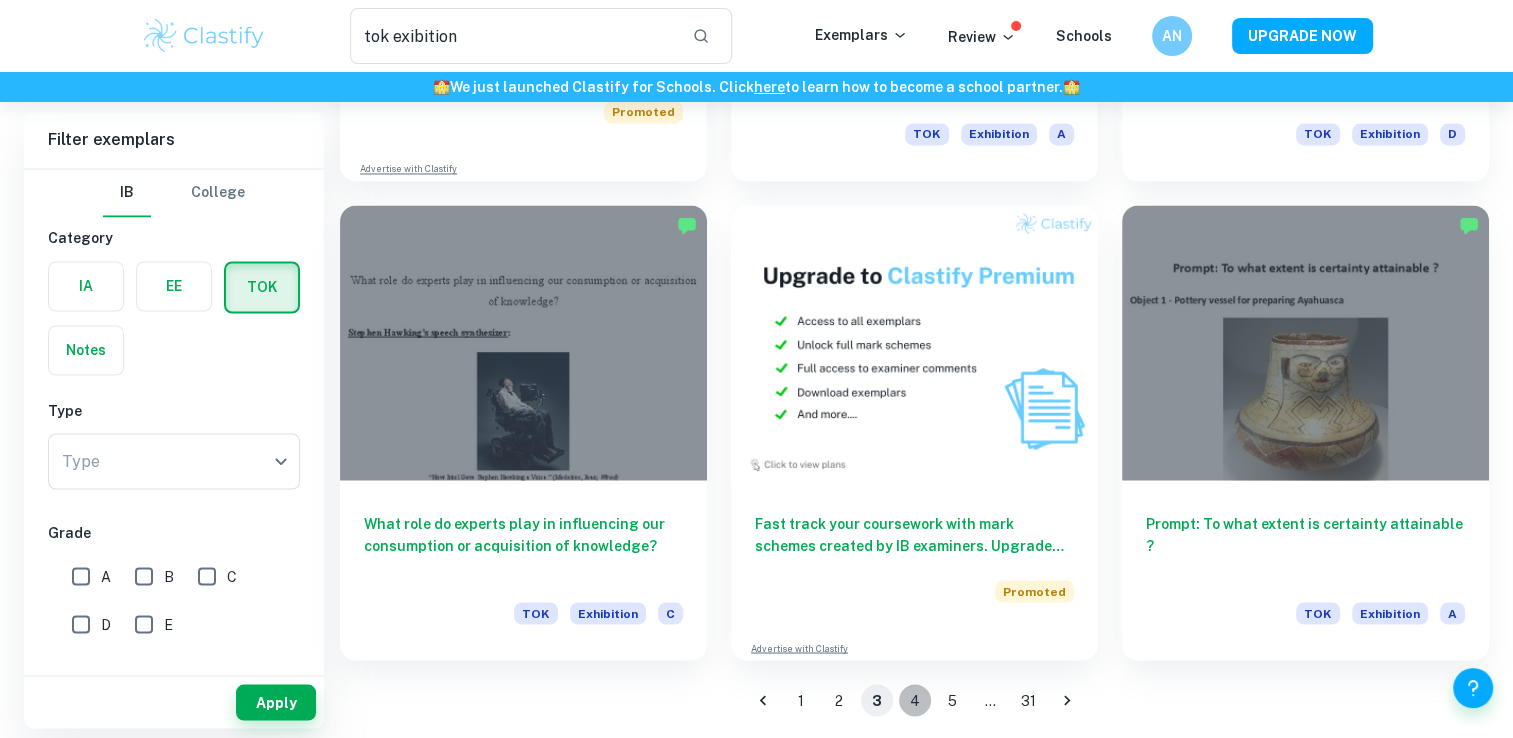 click on "4" at bounding box center [915, 700] 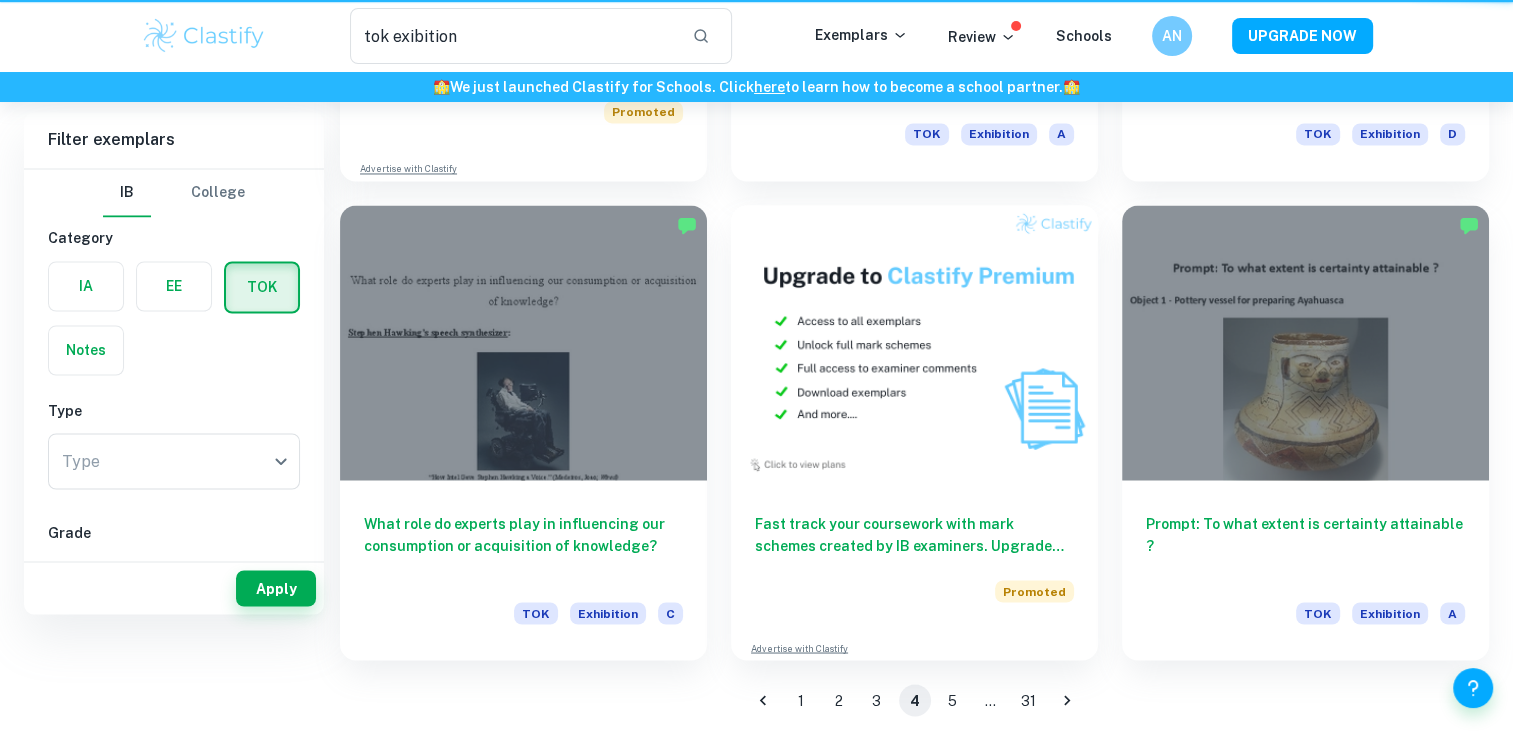 scroll, scrollTop: 0, scrollLeft: 0, axis: both 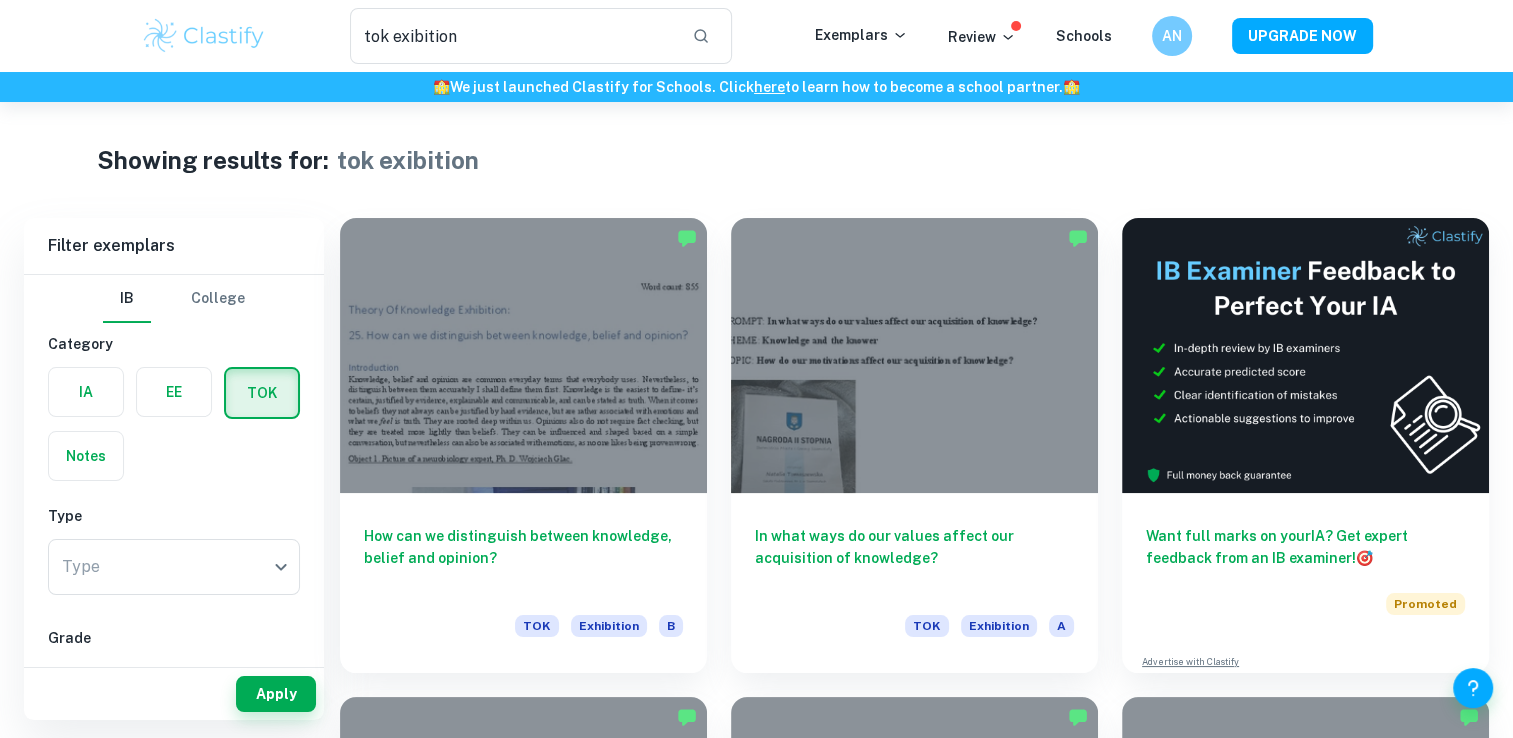 type 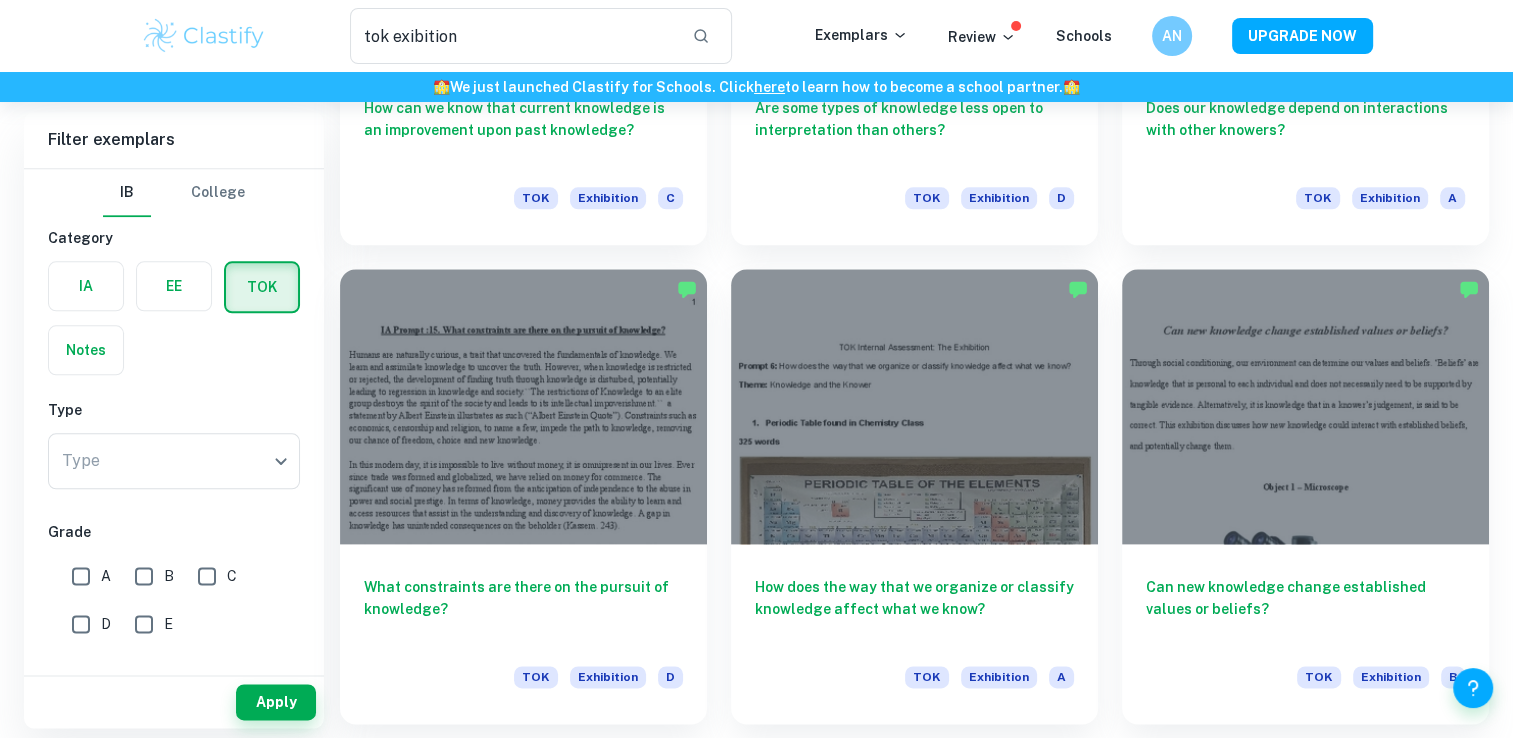 scroll, scrollTop: 2360, scrollLeft: 0, axis: vertical 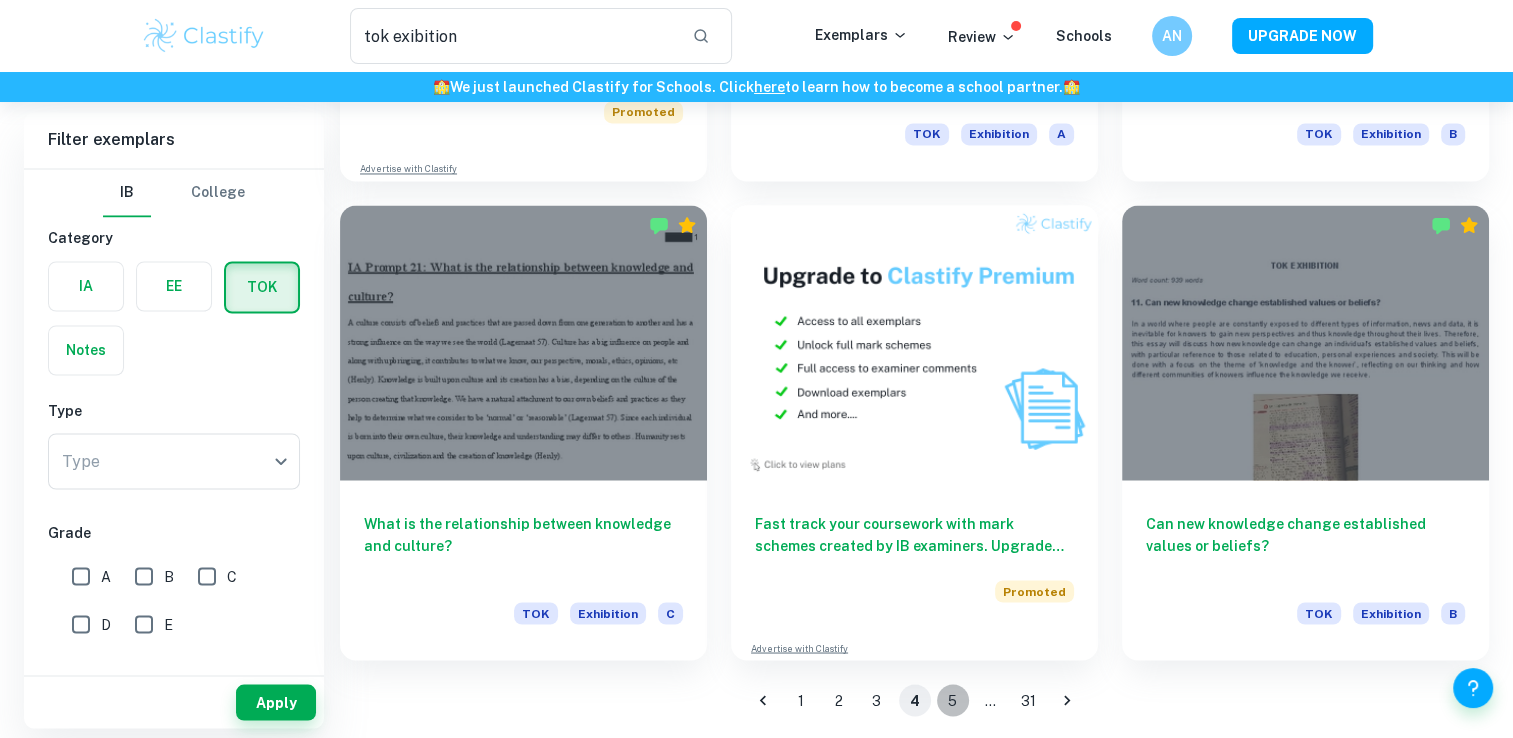 click on "5" at bounding box center [953, 700] 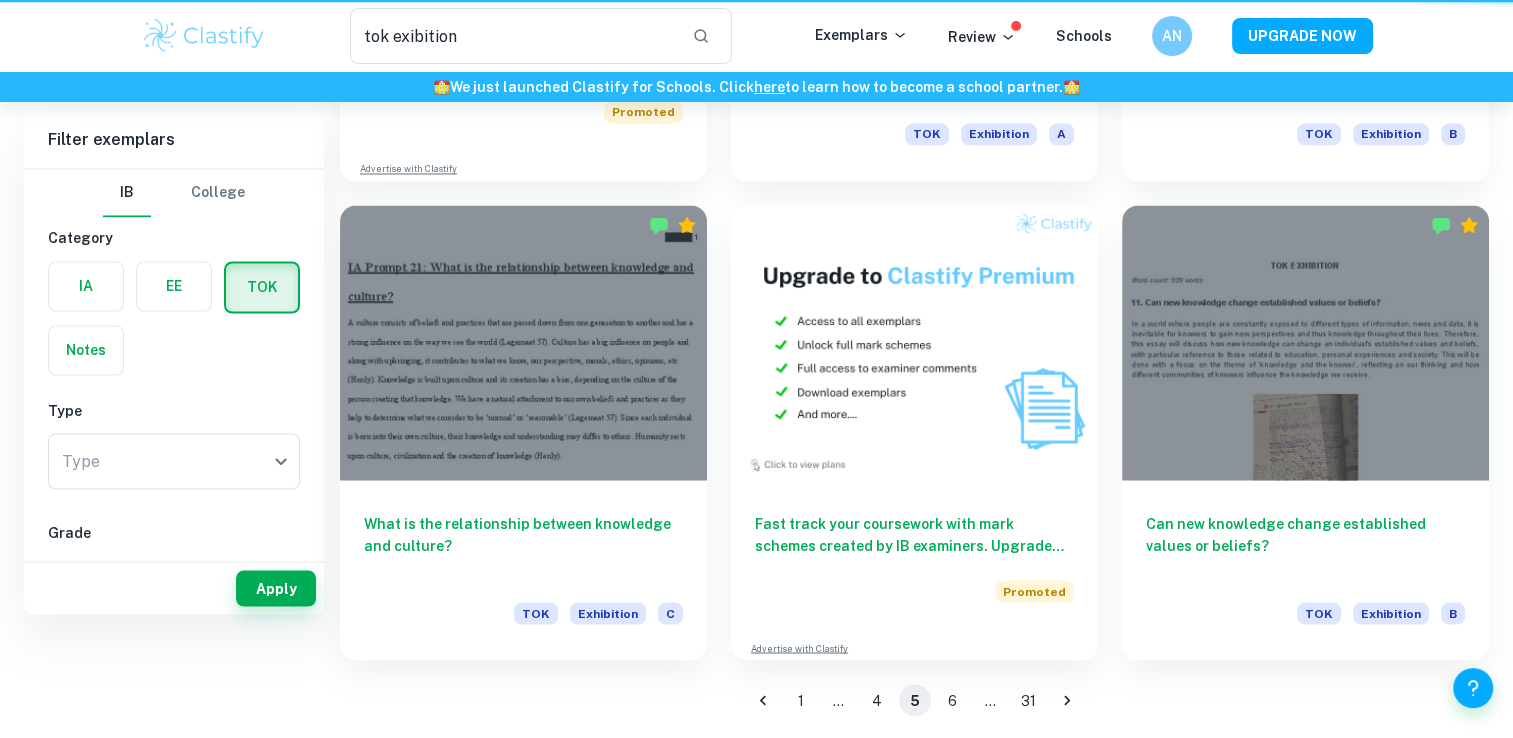 scroll, scrollTop: 0, scrollLeft: 0, axis: both 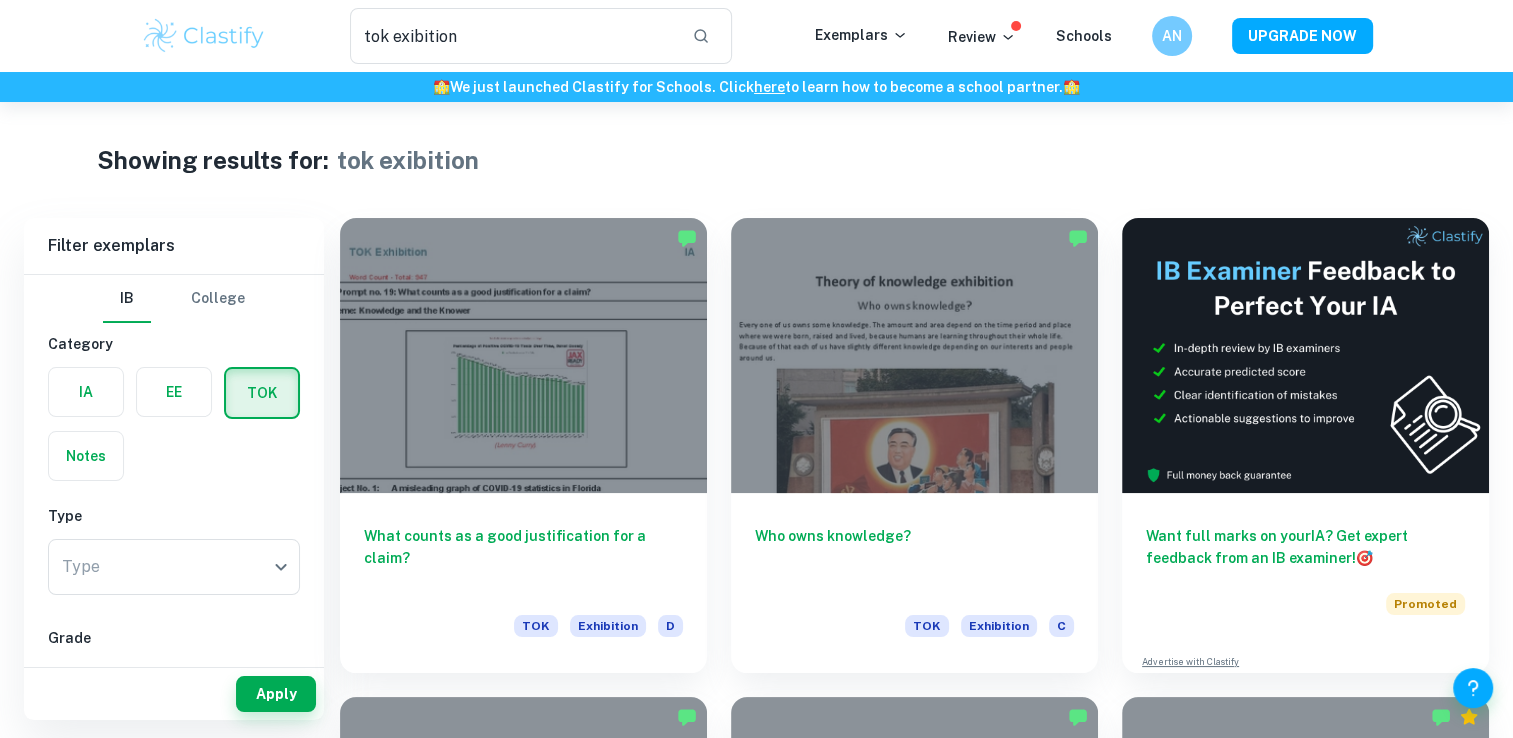 type 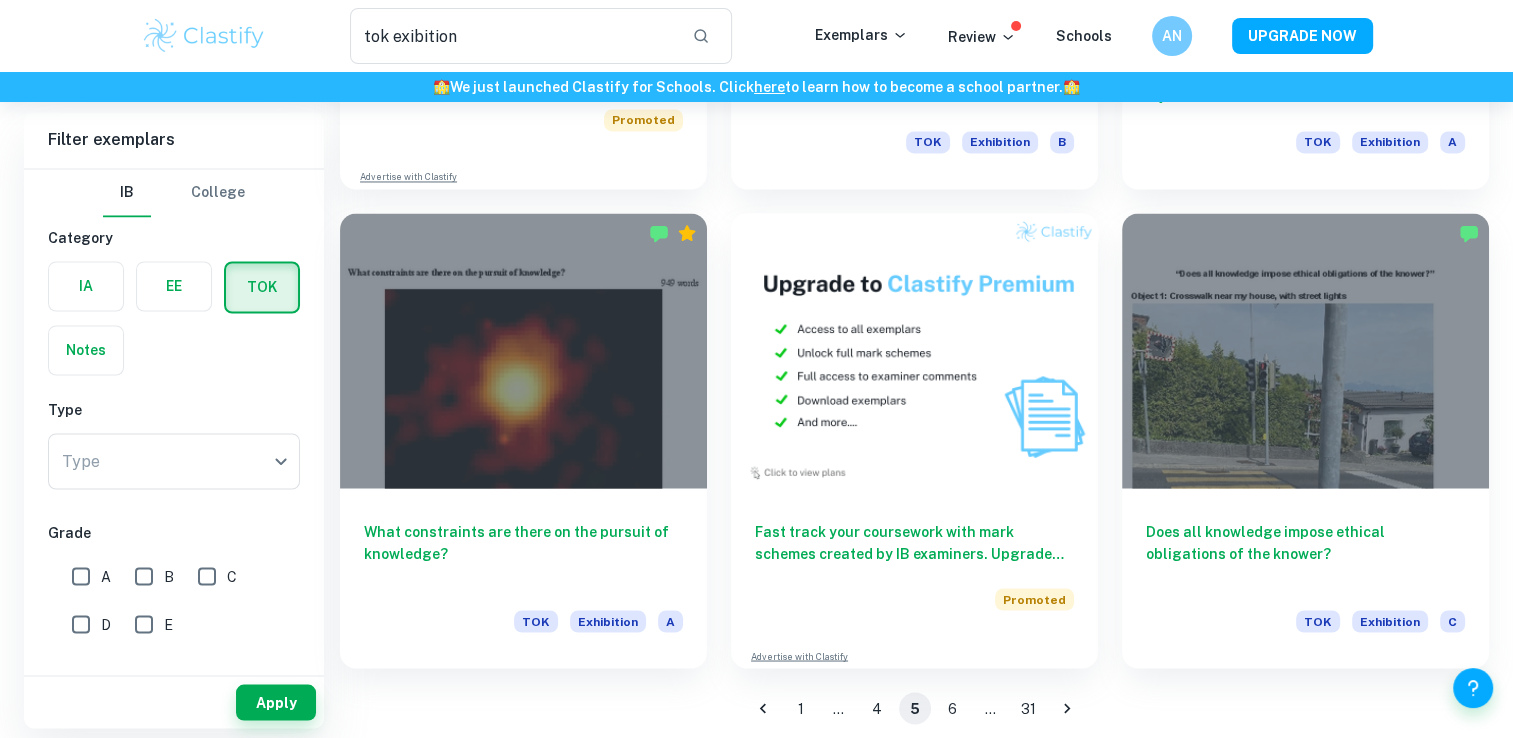 scroll, scrollTop: 3368, scrollLeft: 0, axis: vertical 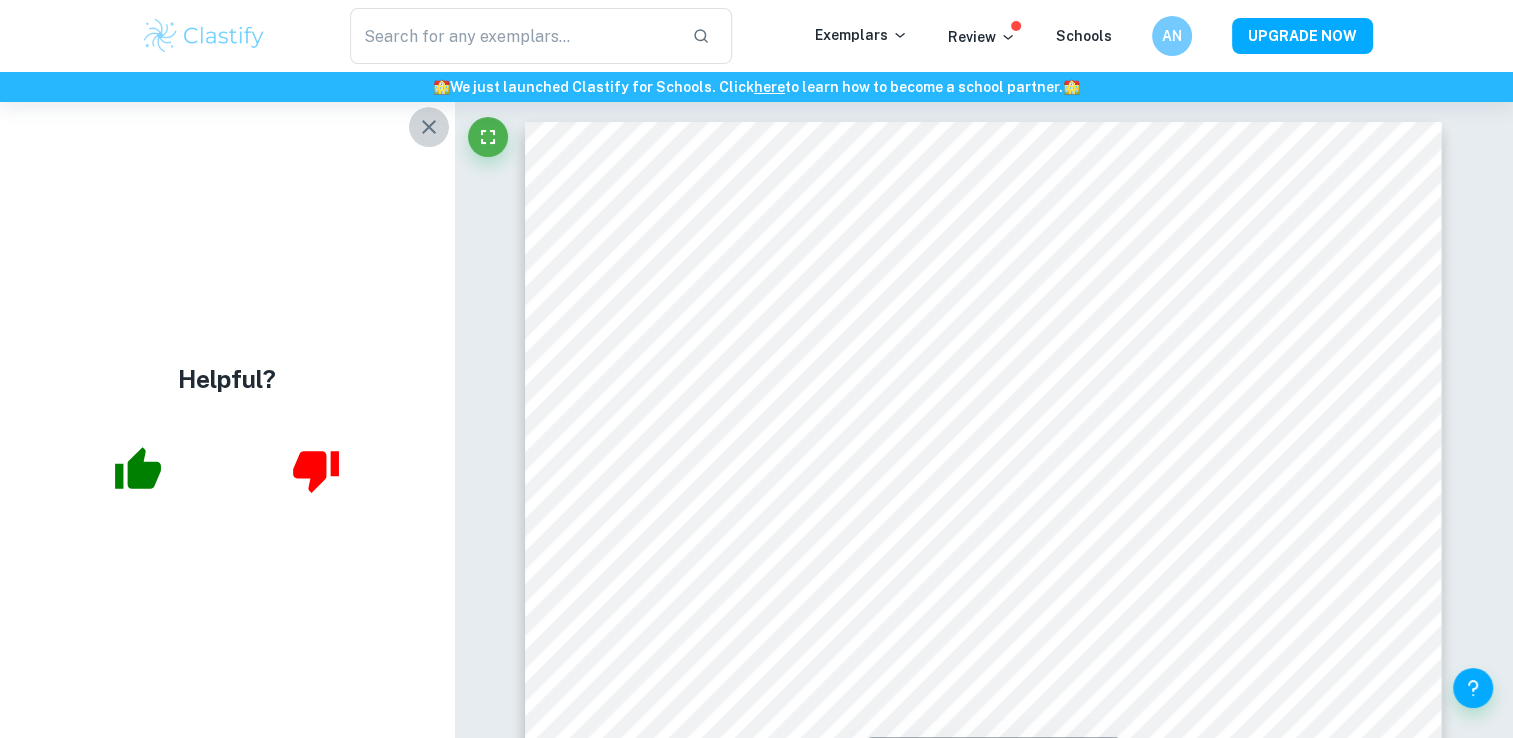 click 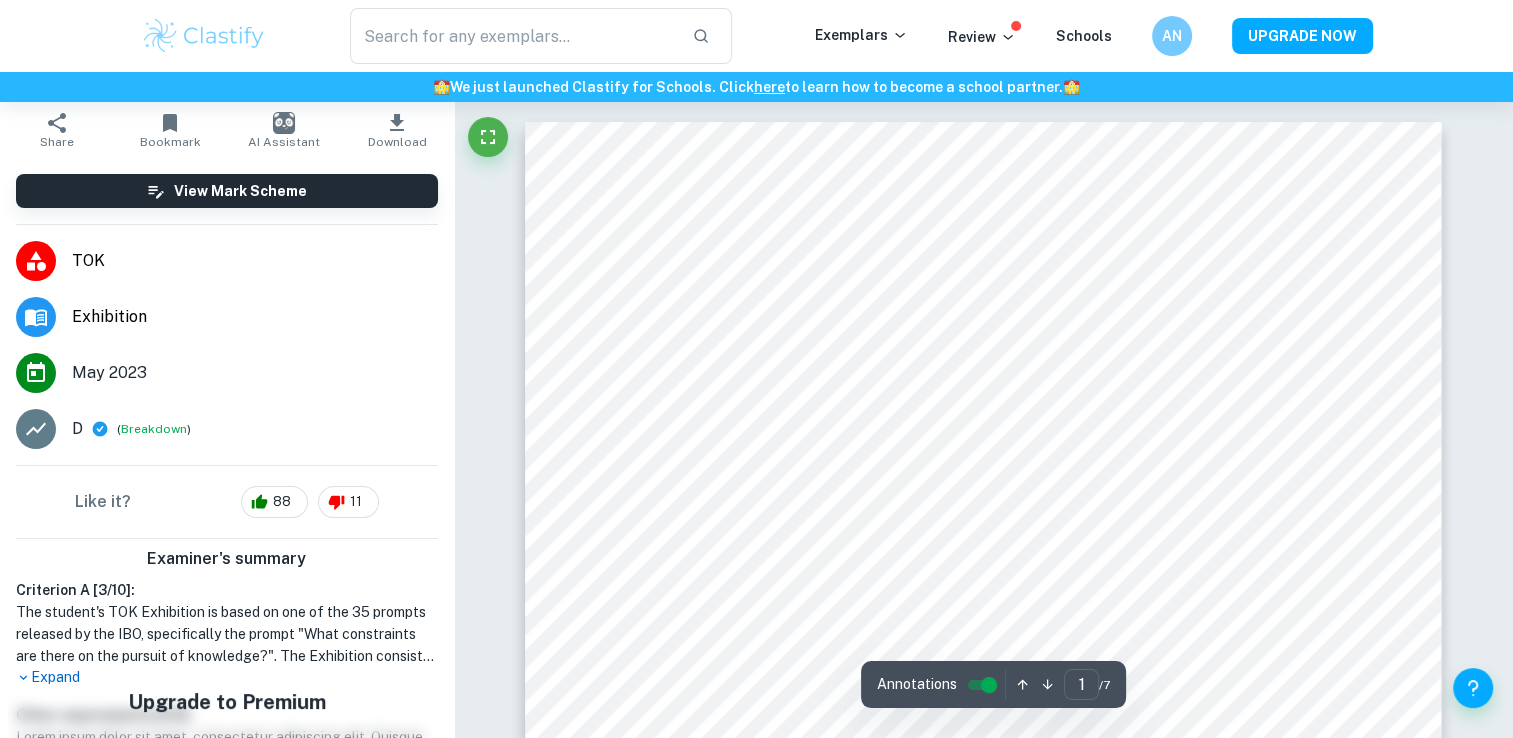 scroll, scrollTop: 226, scrollLeft: 0, axis: vertical 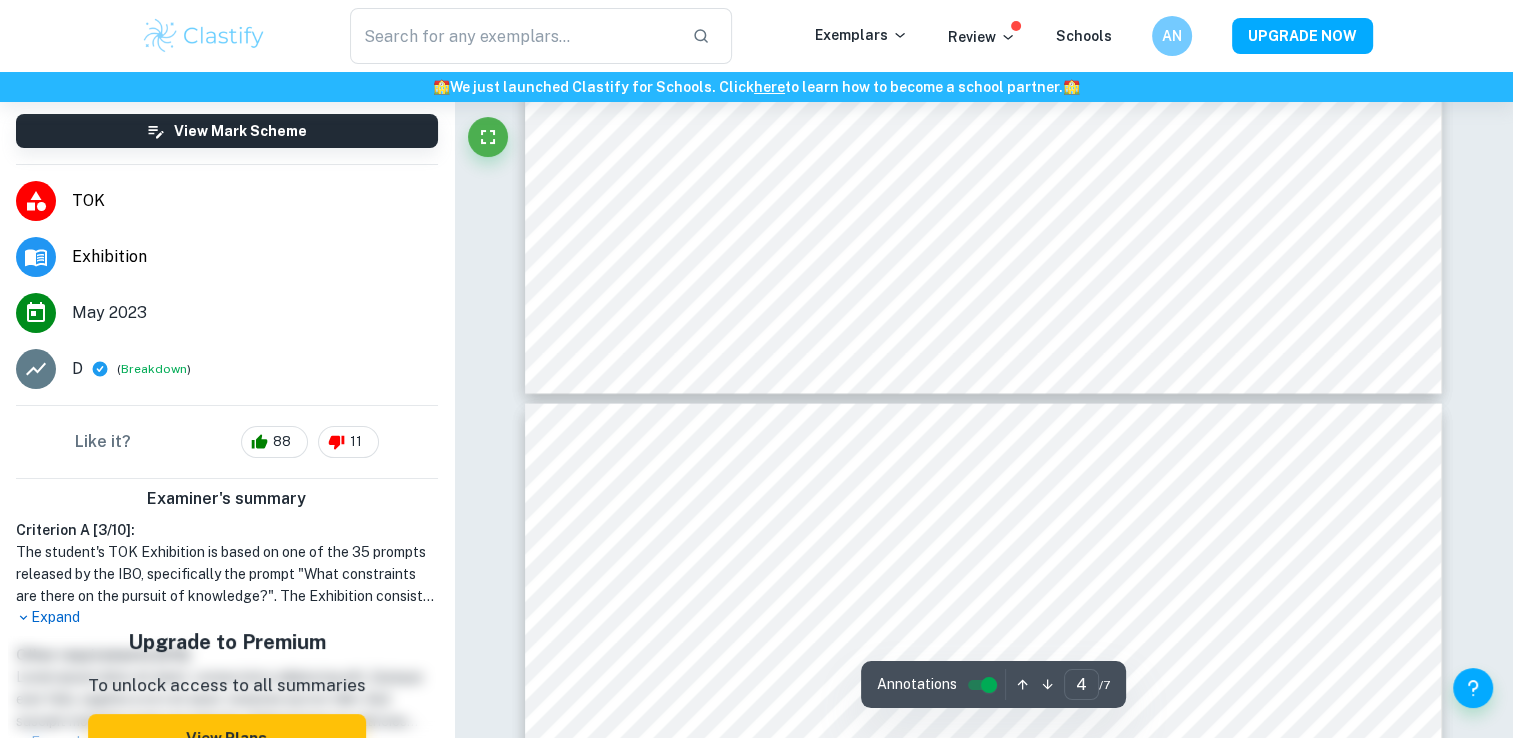type on "3" 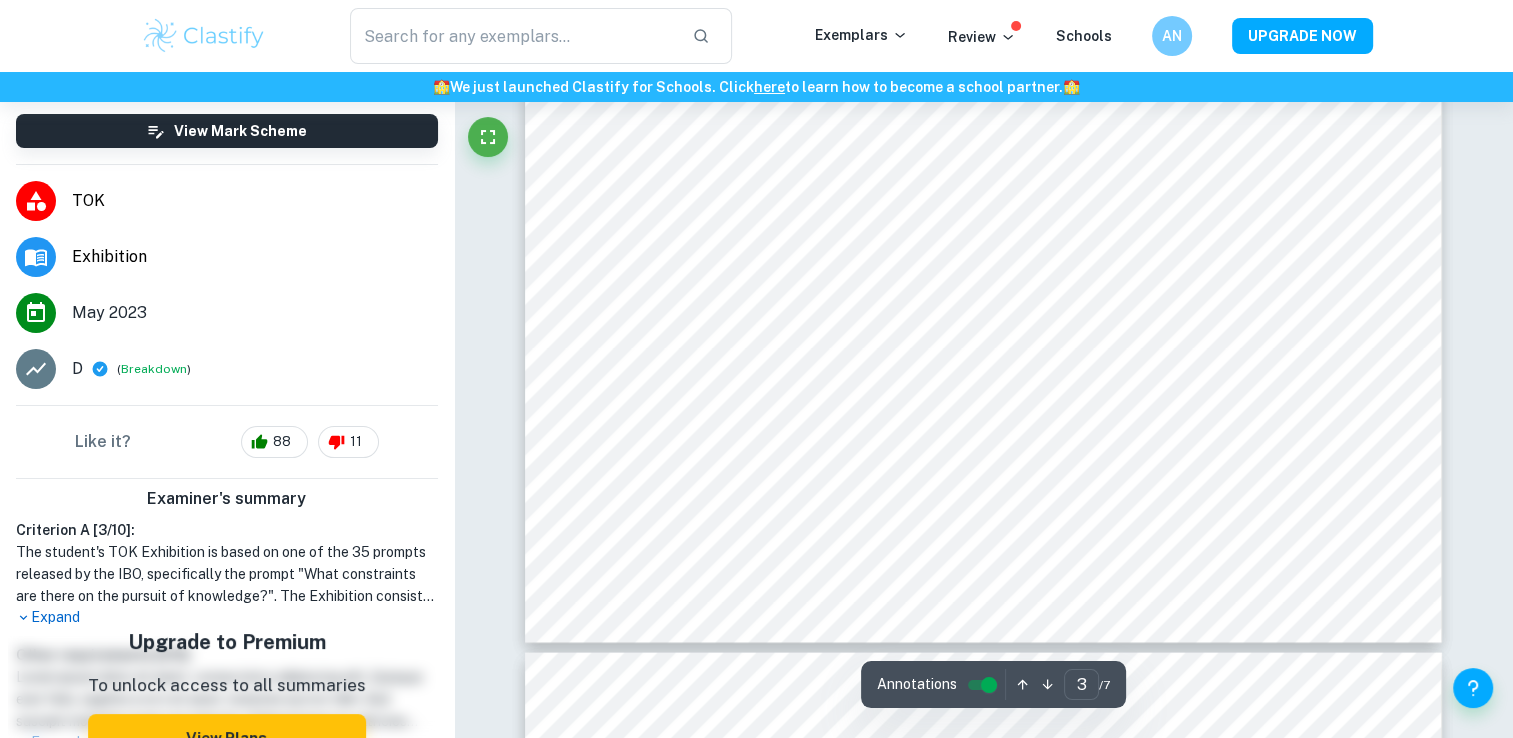 scroll, scrollTop: 3640, scrollLeft: 0, axis: vertical 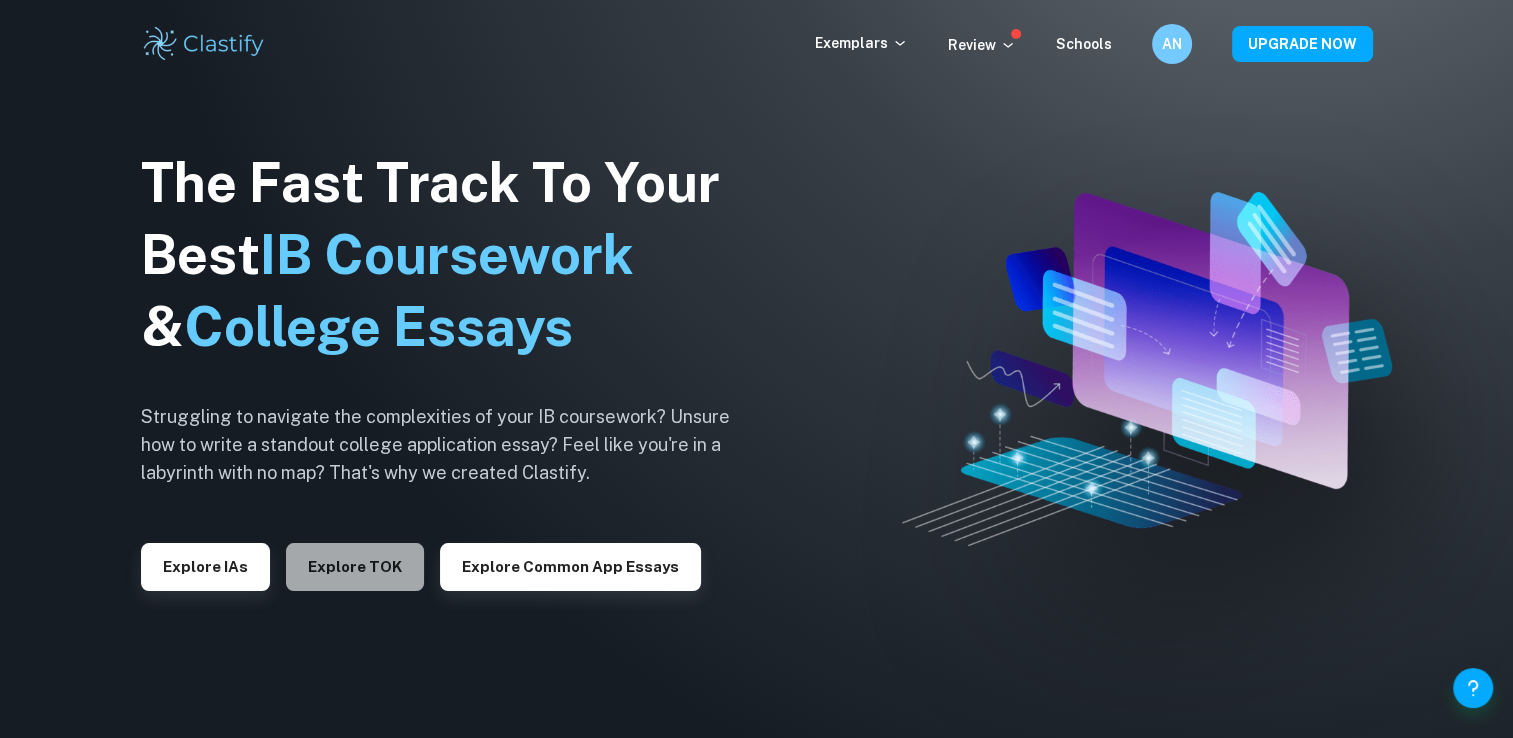 click on "Explore TOK" at bounding box center [355, 567] 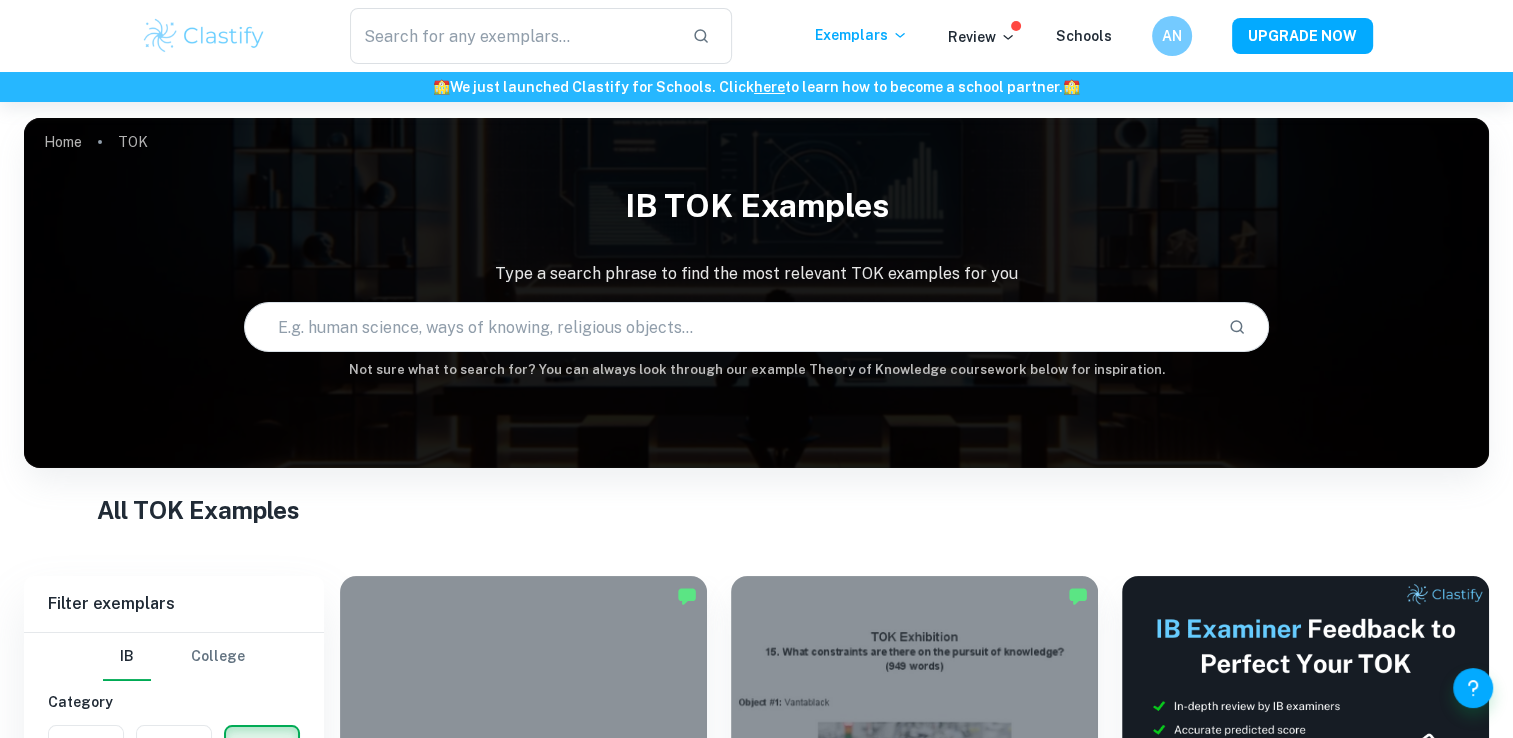 click on "We value your privacy We use cookies to enhance your browsing experience, serve personalised ads or content, and analyse our traffic. By clicking "Accept All", you consent to our use of cookies.   Cookie Policy Customise   Reject All   Accept All   Customise Consent Preferences   We use cookies to help you navigate efficiently and perform certain functions. You will find detailed information about all cookies under each consent category below. The cookies that are categorised as "Necessary" are stored on your browser as they are essential for enabling the basic functionalities of the site. ...  Show more For more information on how Google's third-party cookies operate and handle your data, see:   Google Privacy Policy Necessary Always Active Necessary cookies are required to enable the basic features of this site, such as providing secure log-in or adjusting your consent preferences. These cookies do not store any personally identifiable data. Functional Analytics Performance Advertisement Uncategorised" at bounding box center [756, 369] 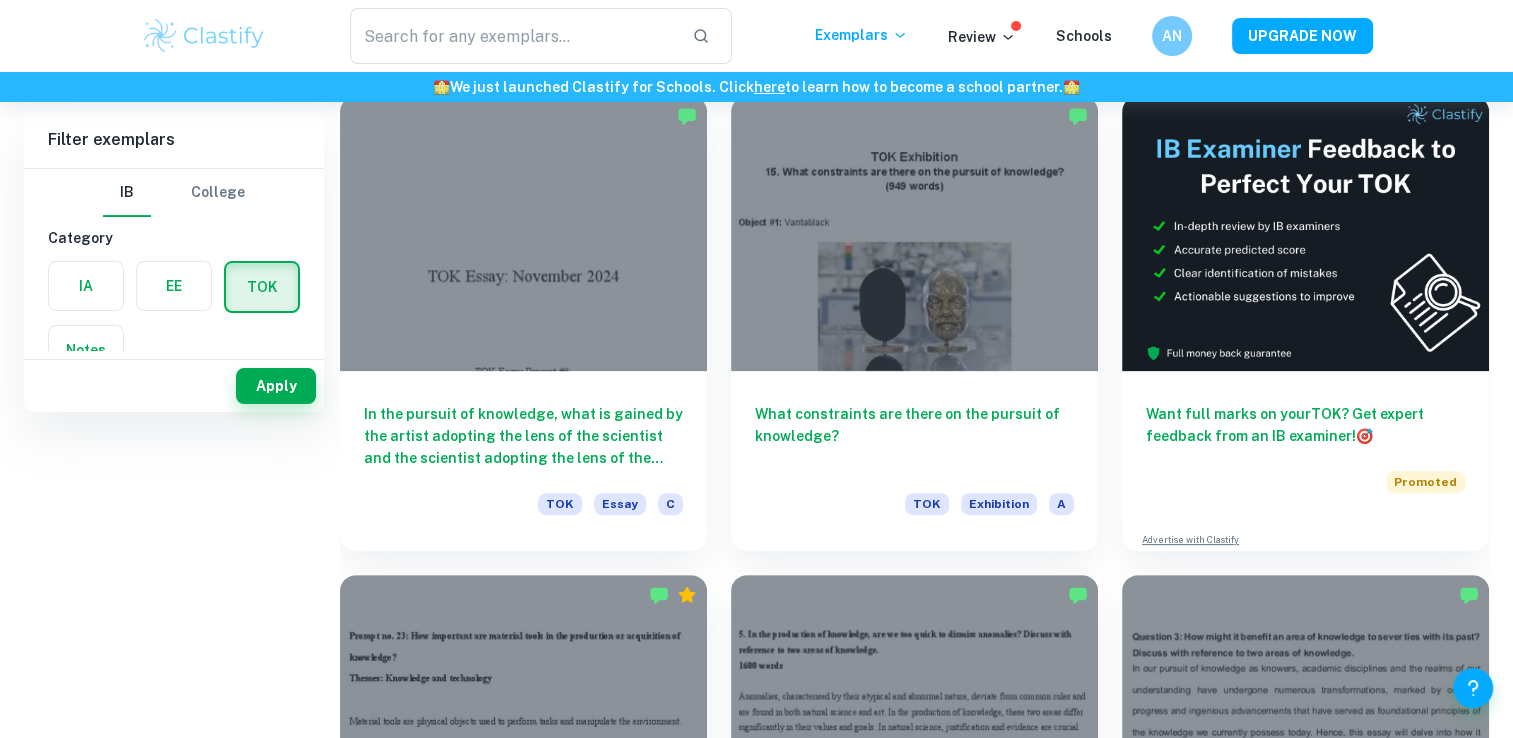 scroll, scrollTop: 80, scrollLeft: 0, axis: vertical 